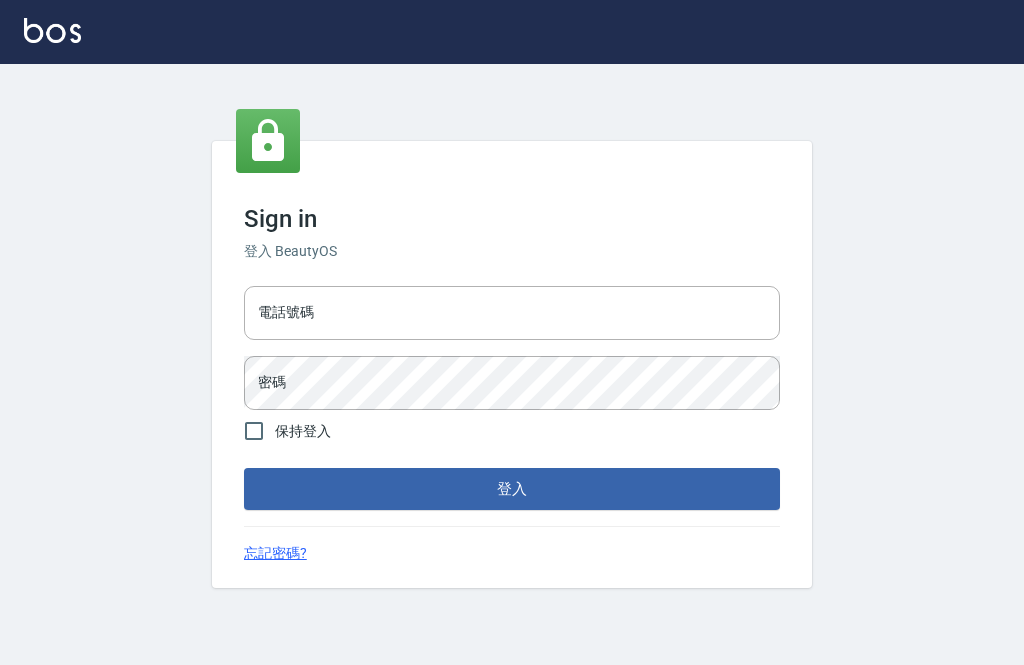 scroll, scrollTop: 0, scrollLeft: 0, axis: both 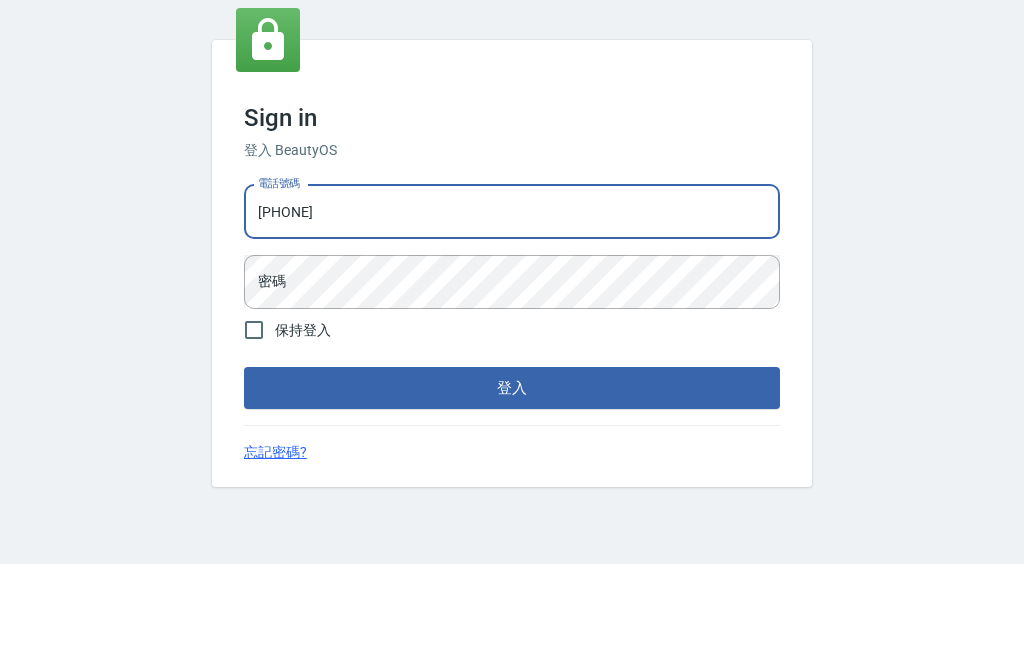 type on "[PHONE]" 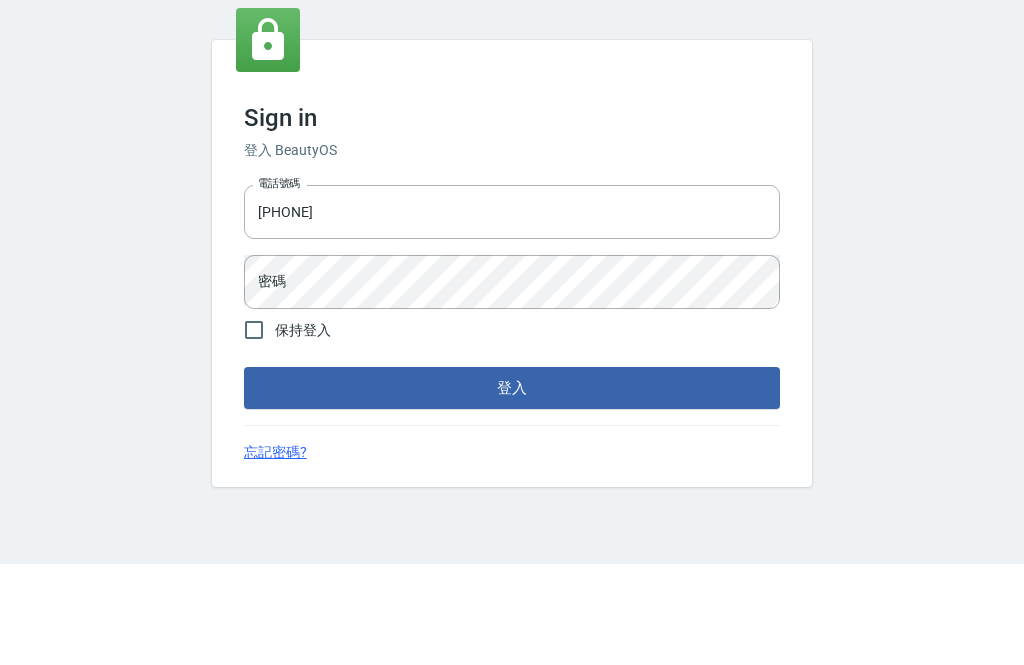 scroll, scrollTop: 64, scrollLeft: 0, axis: vertical 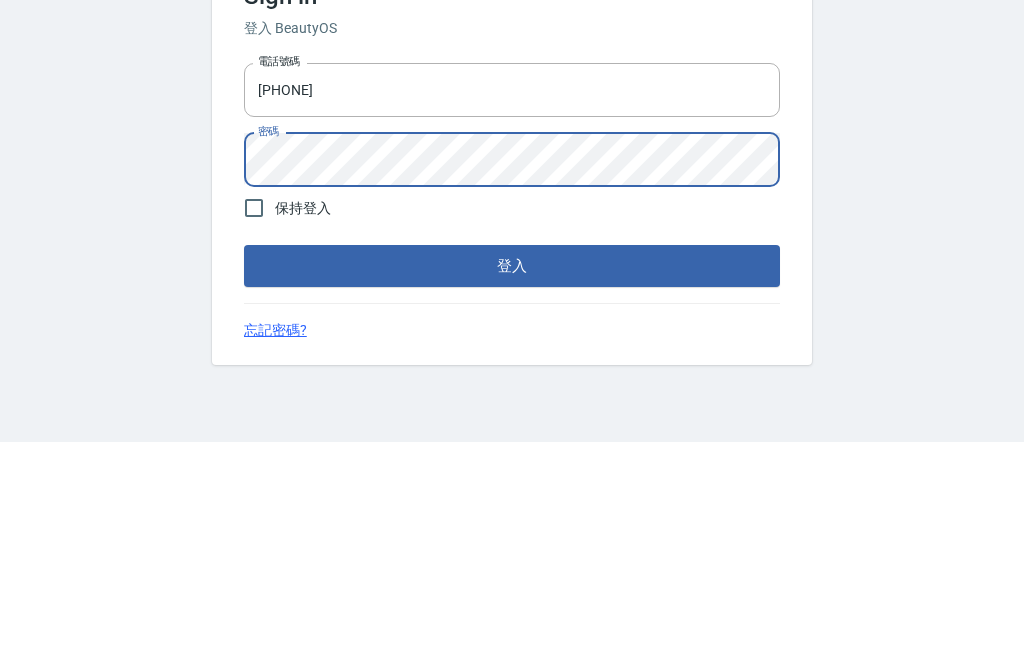 click on "登入" at bounding box center [512, 489] 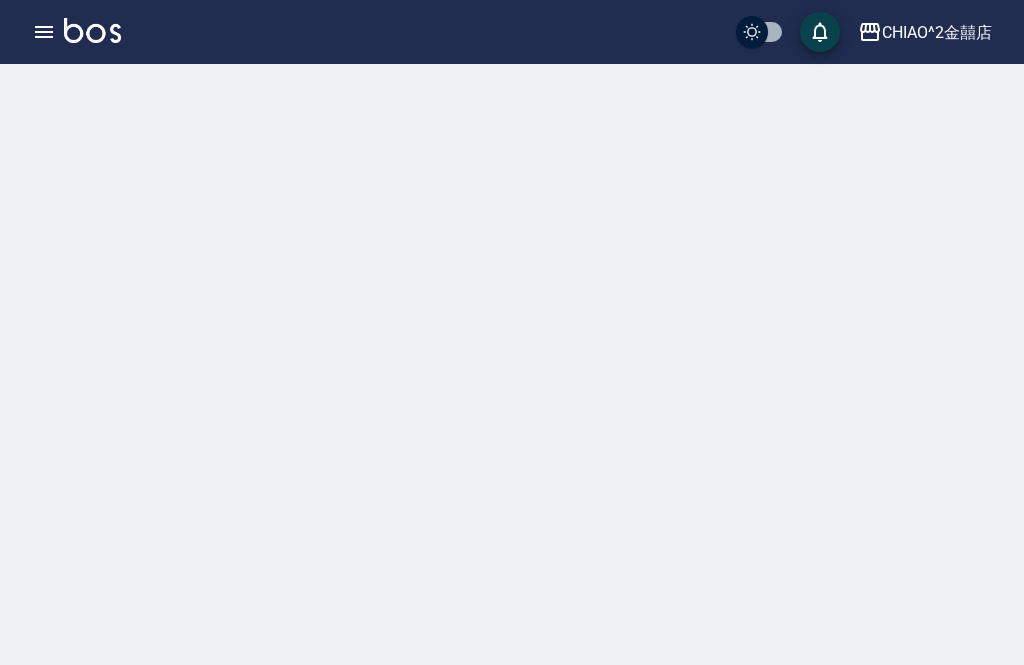 scroll, scrollTop: 0, scrollLeft: 0, axis: both 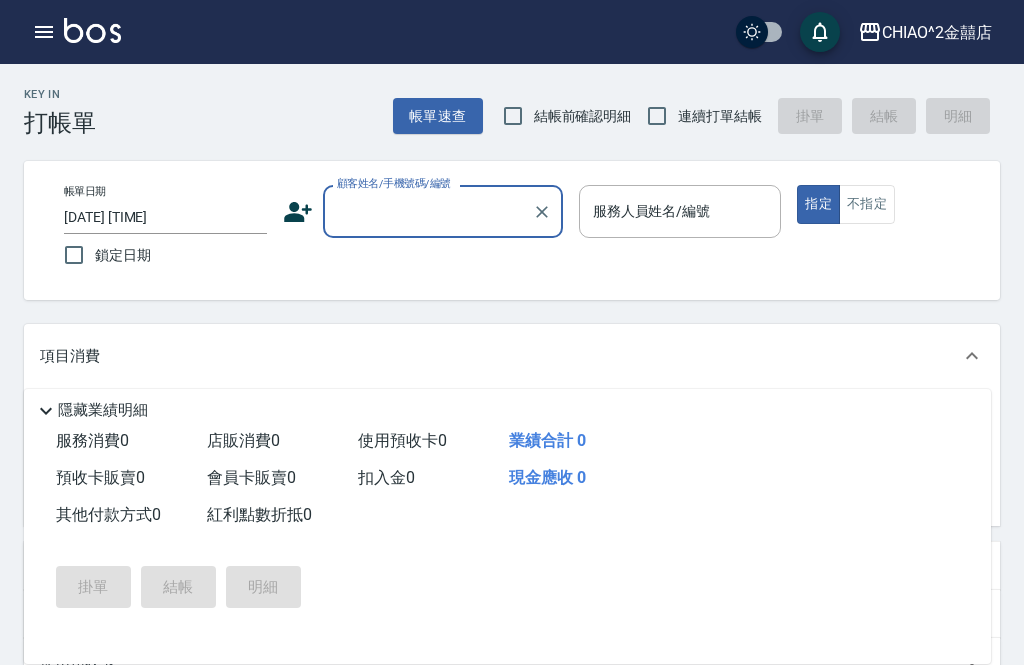 click on "顧客姓名/手機號碼/編號" at bounding box center (428, 211) 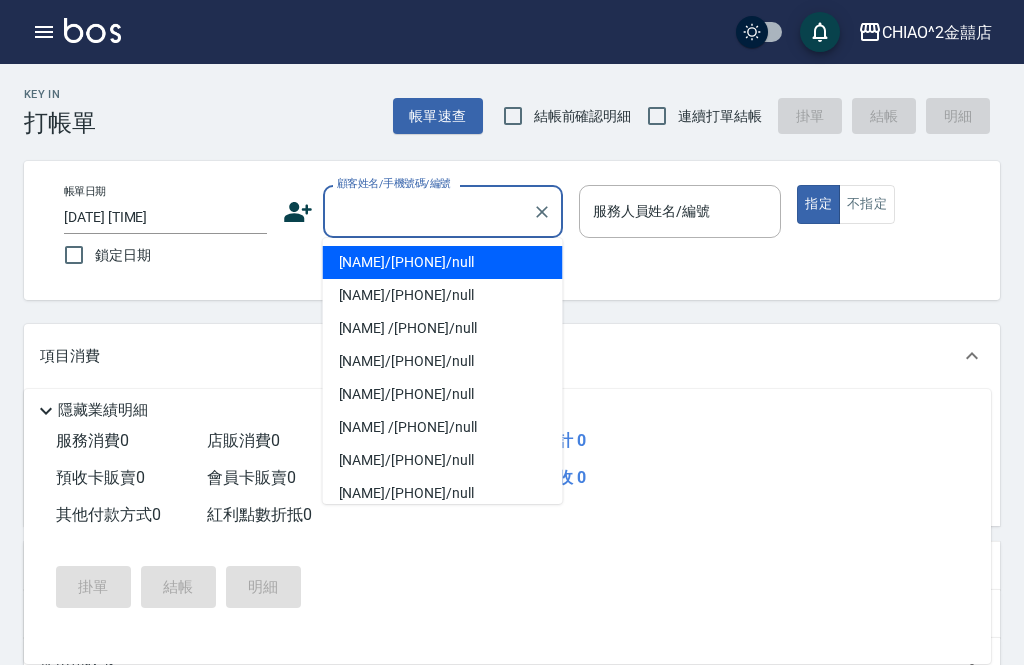 click on "顧客姓名/手機號碼/編號" at bounding box center [428, 211] 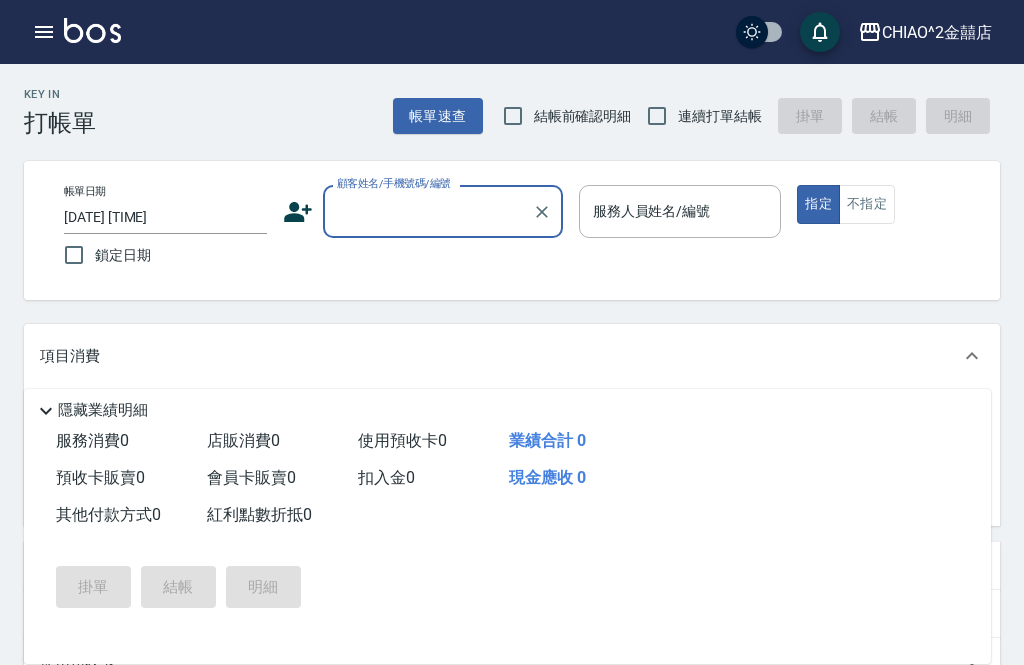 scroll, scrollTop: 64, scrollLeft: 0, axis: vertical 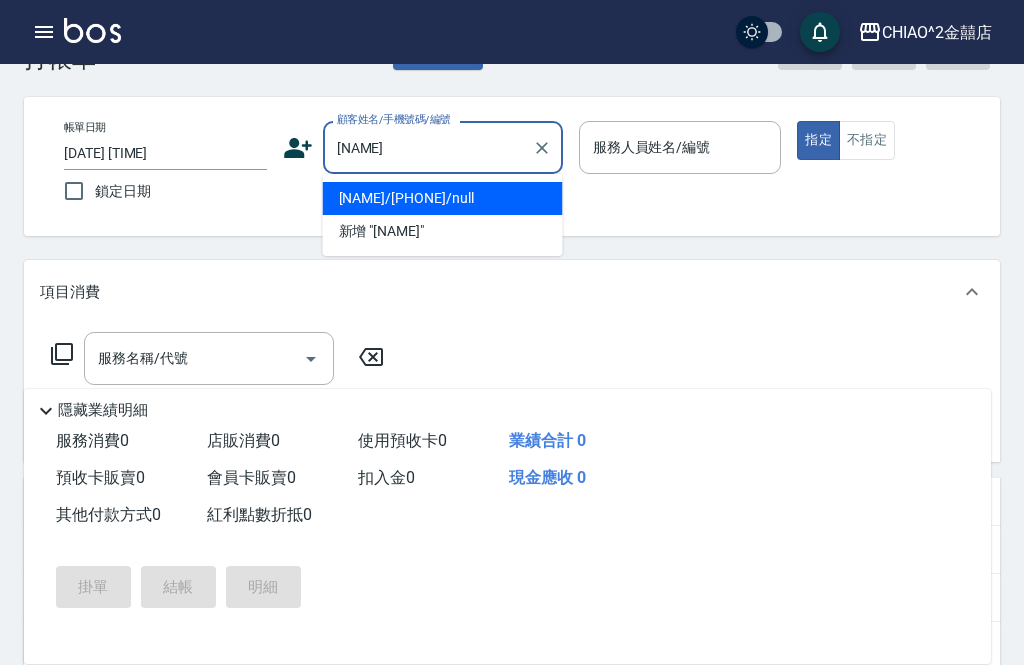 click on "[NAME]/[PHONE]/null" at bounding box center (443, 198) 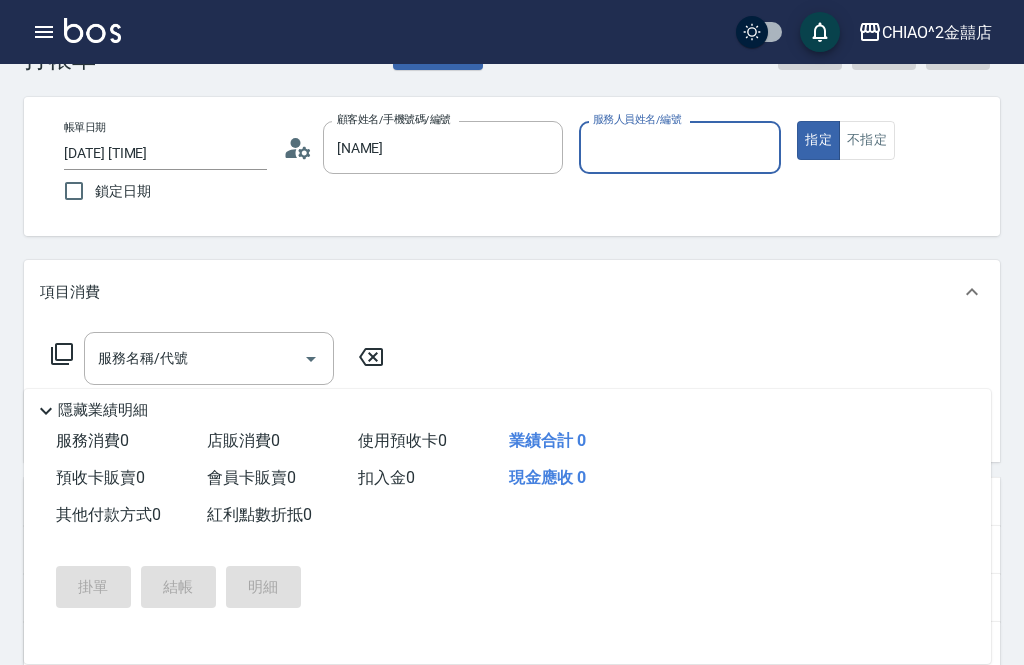 type on "[NAME]/[PHONE]/null" 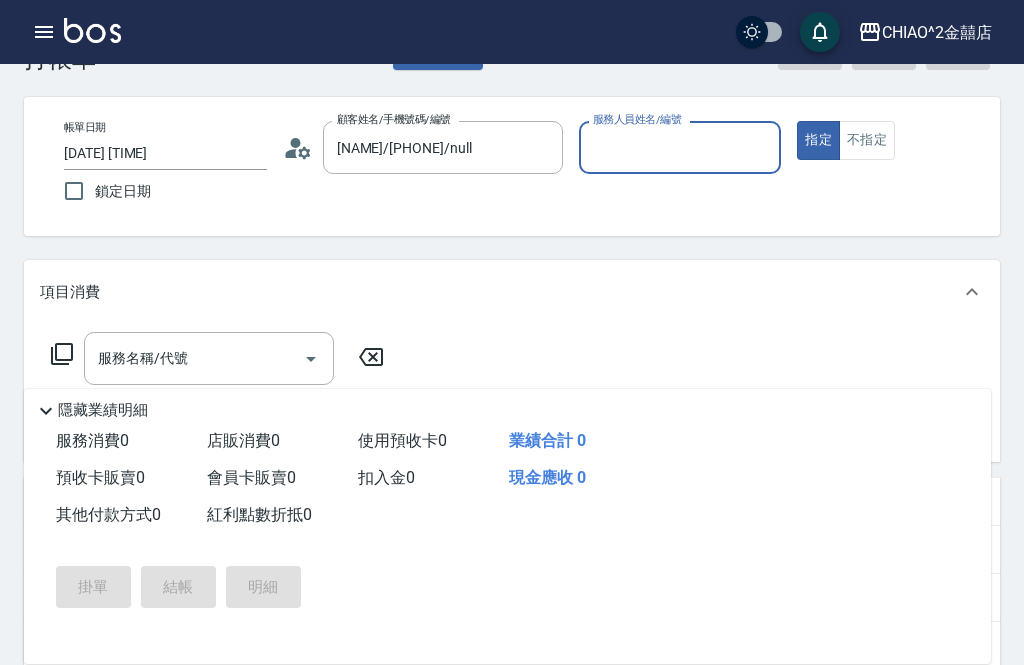 click on "帳單日期 [DATE] [TIME] 鎖定日期 顧客姓名/手機號碼/編號 [NAME]/[PHONE]/null 顧客姓名/手機號碼/編號 服務人員姓名/編號 服務人員姓名/編號 指定 不指定" at bounding box center [524, 166] 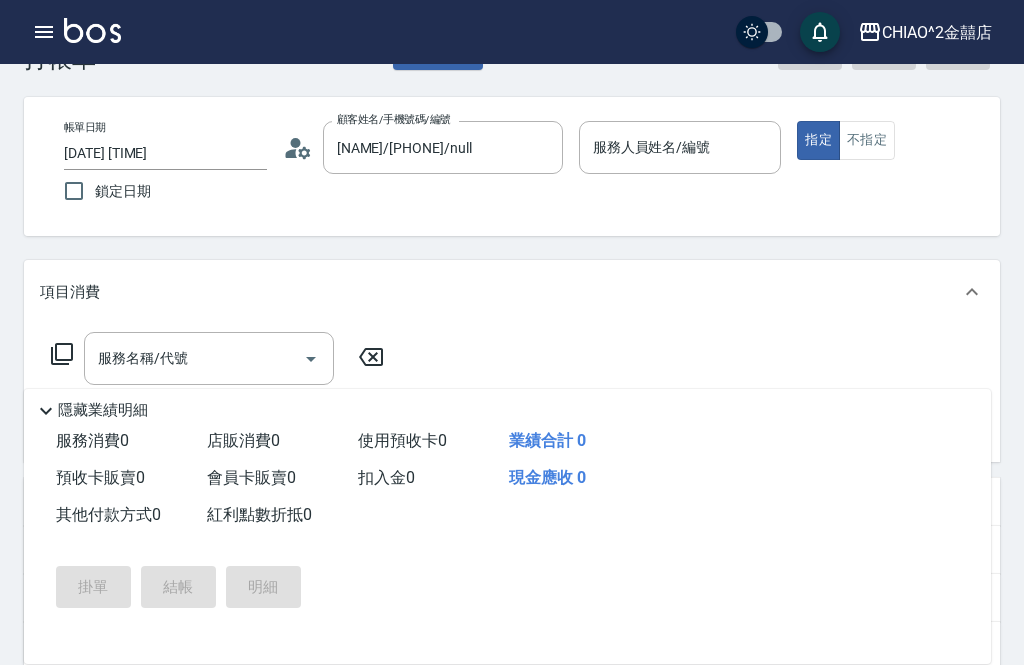 click on "服務人員姓名/編號" at bounding box center (680, 147) 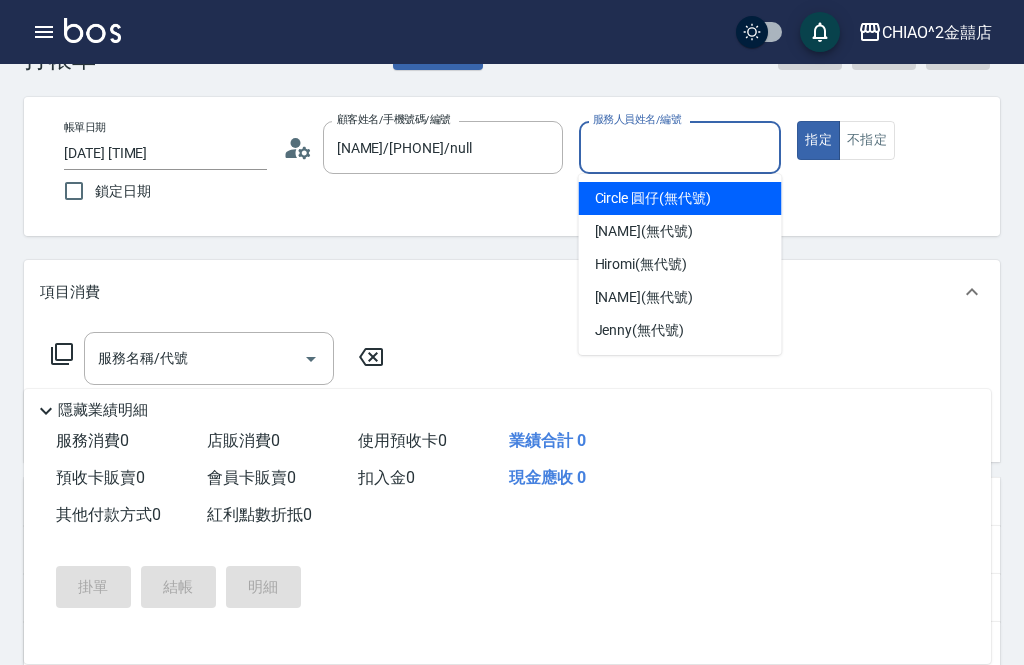 click on "Circle 圓仔 (無代號)" at bounding box center (680, 198) 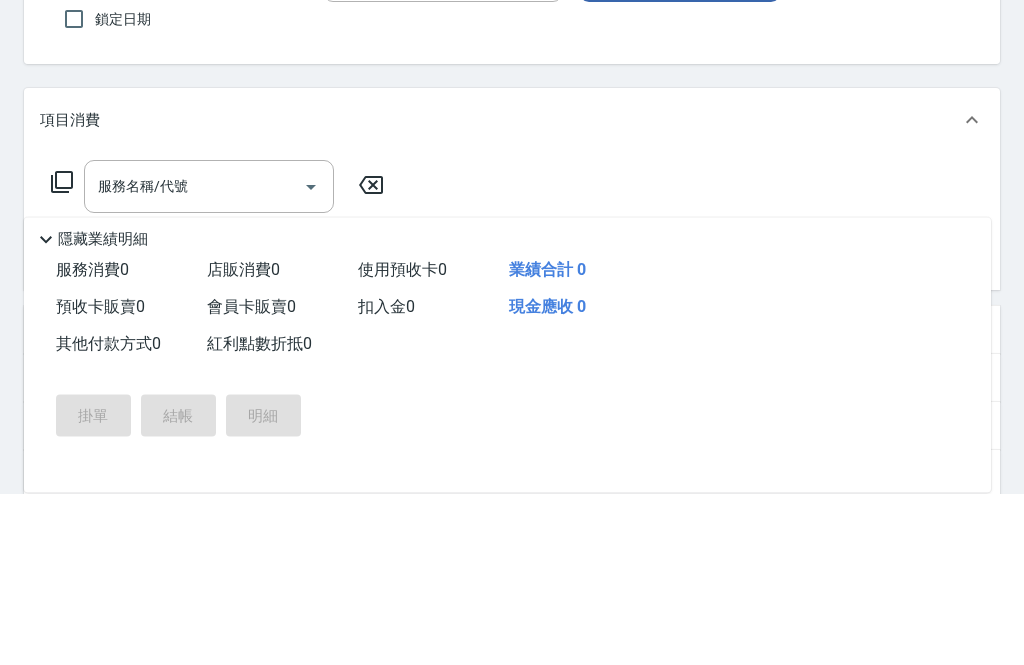 click on "服務名稱/代號" at bounding box center (194, 358) 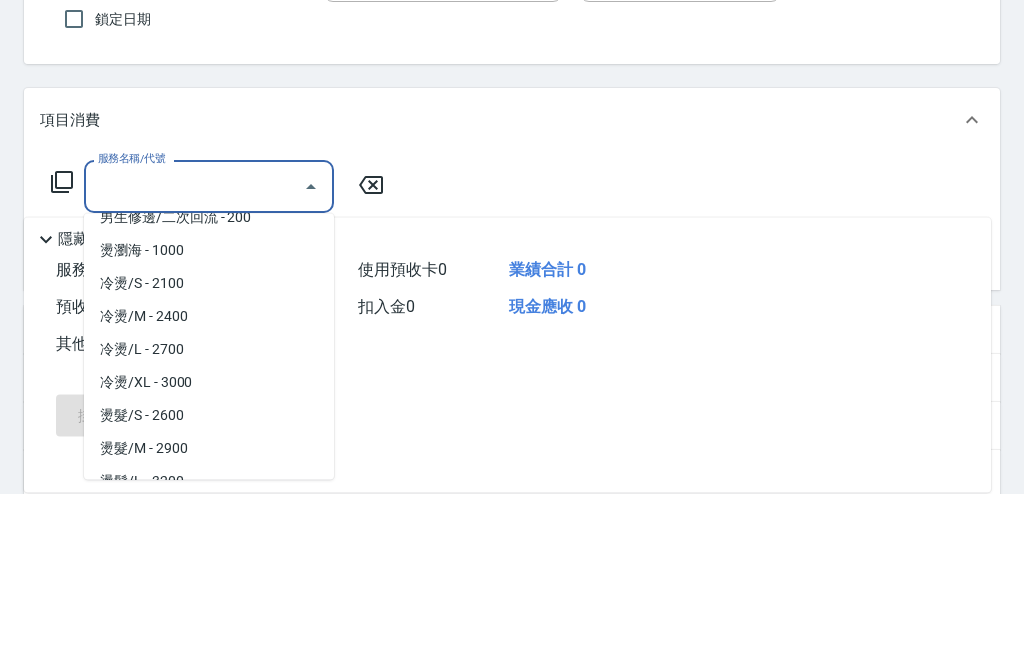 scroll, scrollTop: 308, scrollLeft: 0, axis: vertical 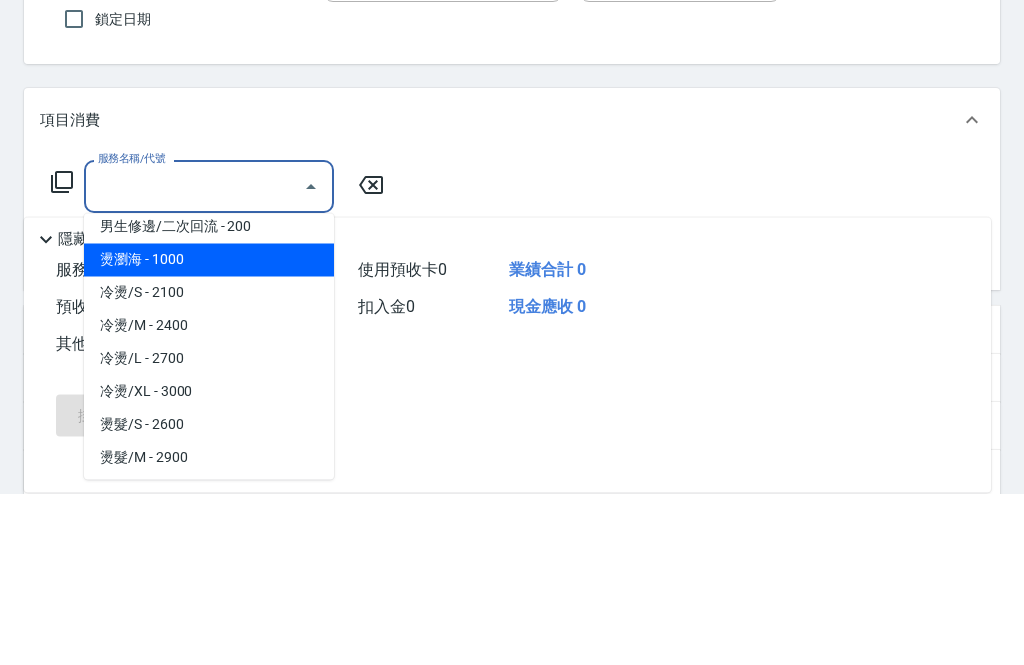 click on "燙瀏海 - 1000" at bounding box center (209, 432) 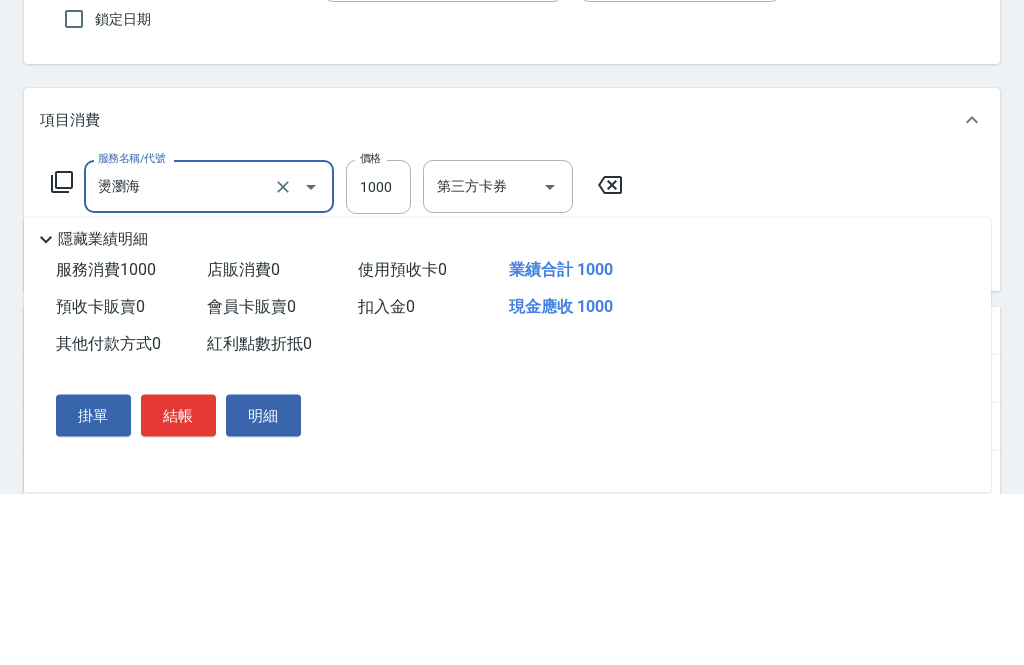 type on "燙瀏海" 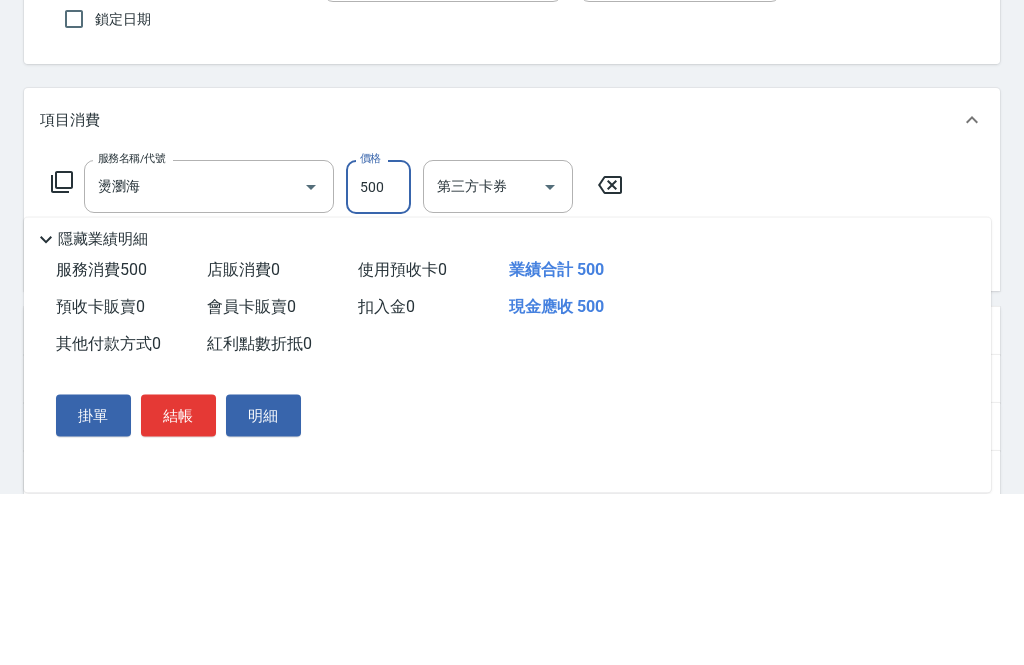 type on "500" 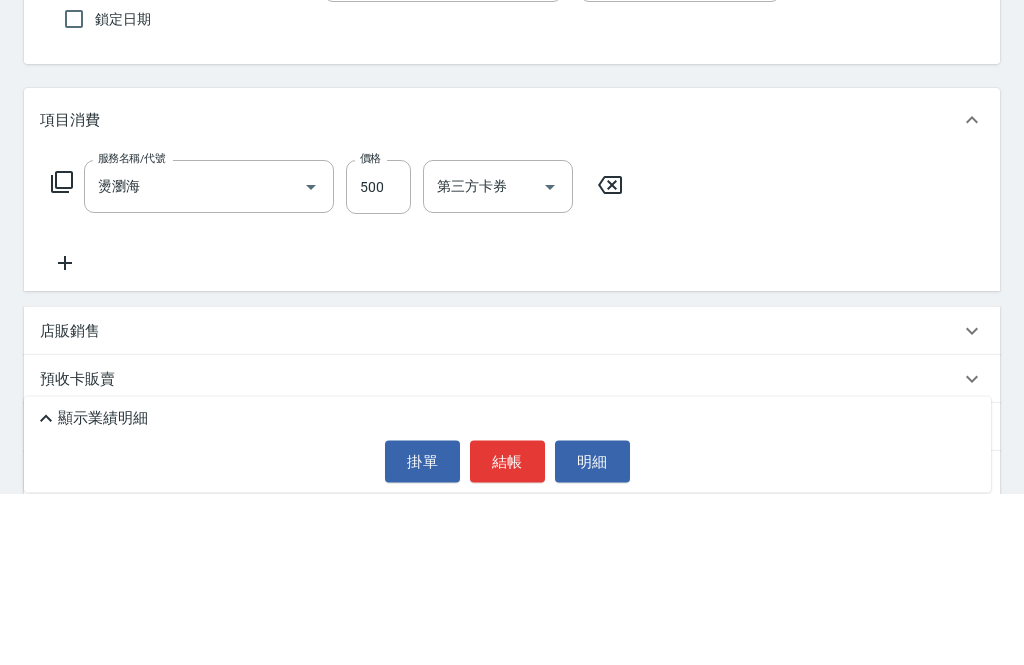 scroll, scrollTop: 164, scrollLeft: 0, axis: vertical 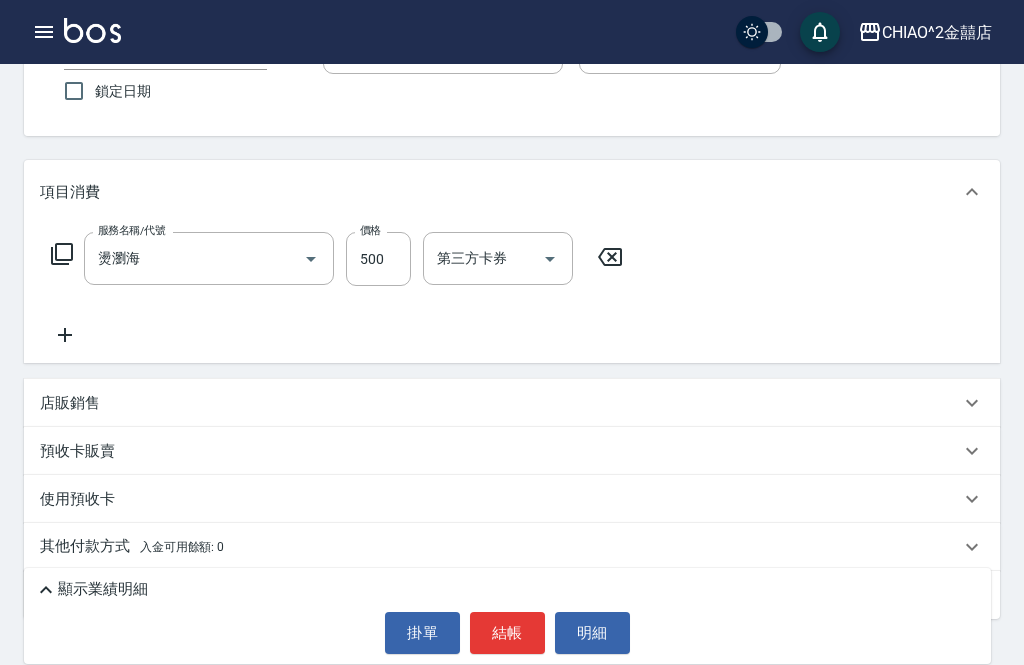 click on "結帳" at bounding box center [507, 633] 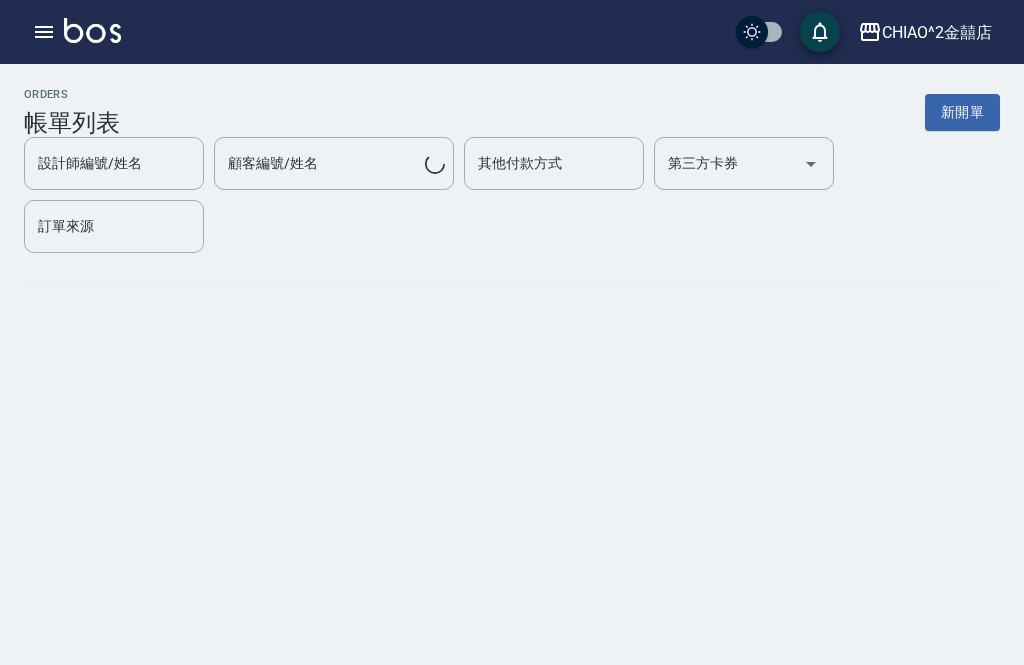 scroll, scrollTop: 0, scrollLeft: 0, axis: both 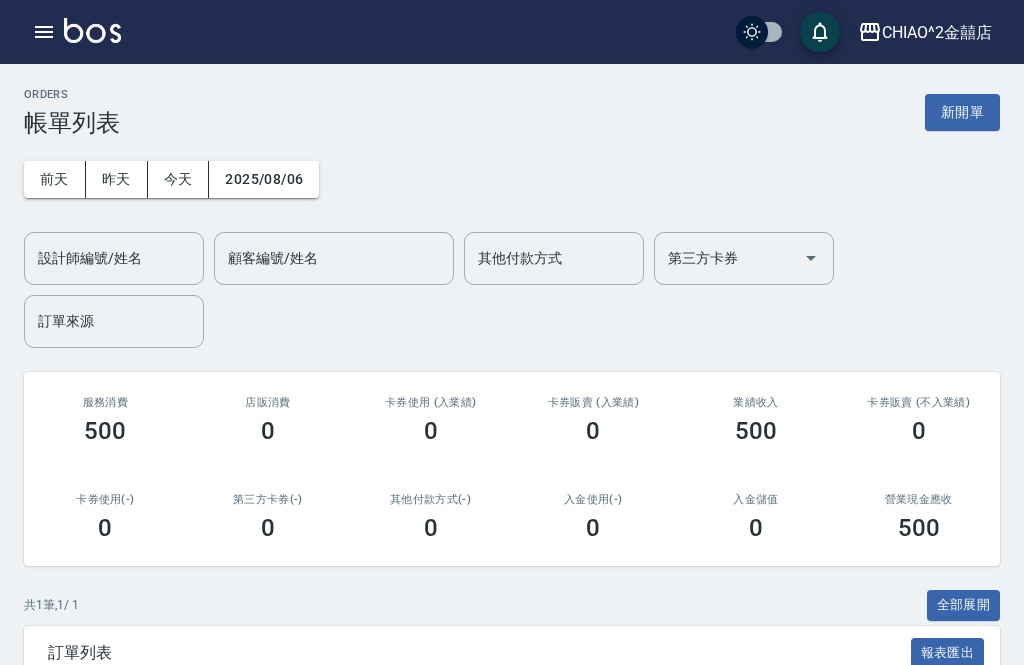 click on "新開單" at bounding box center [962, 112] 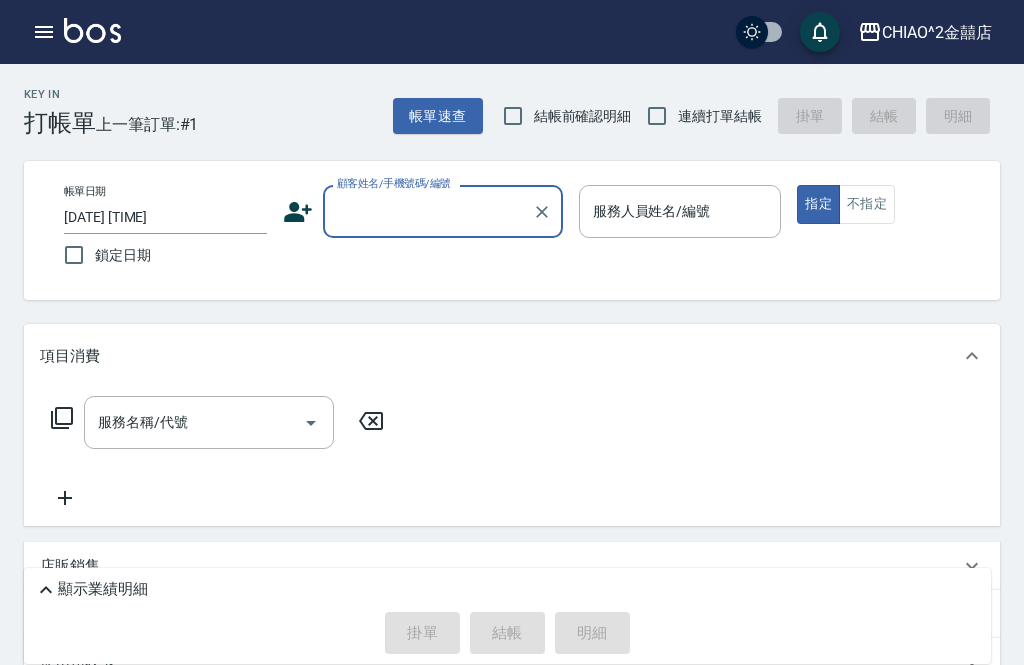 click on "顧客姓名/手機號碼/編號" at bounding box center (428, 211) 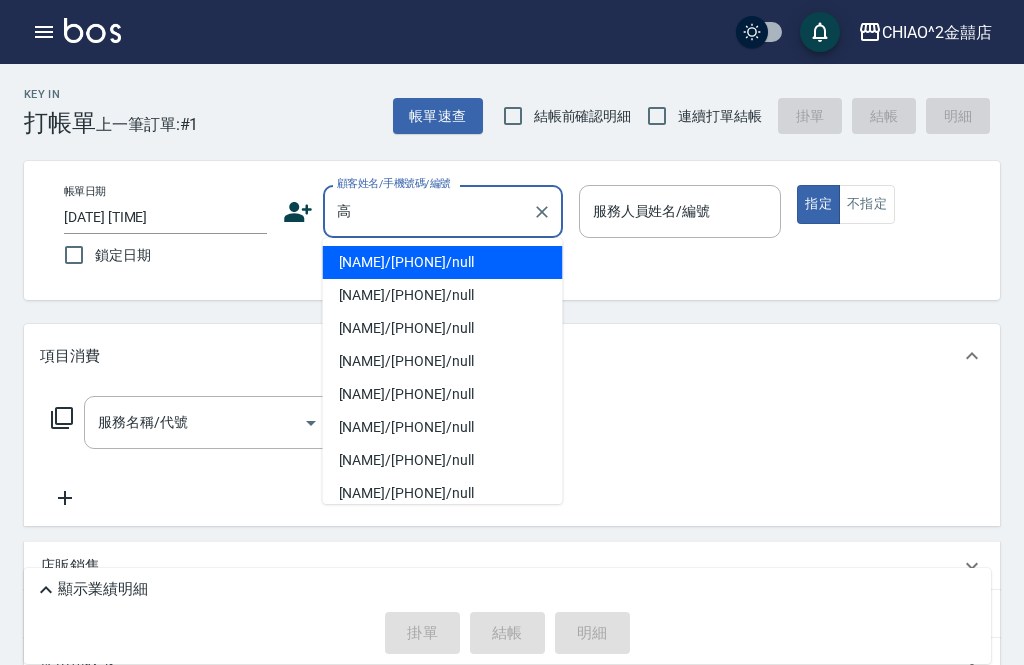 click on "[NAME]/[PHONE]/null" at bounding box center (443, 262) 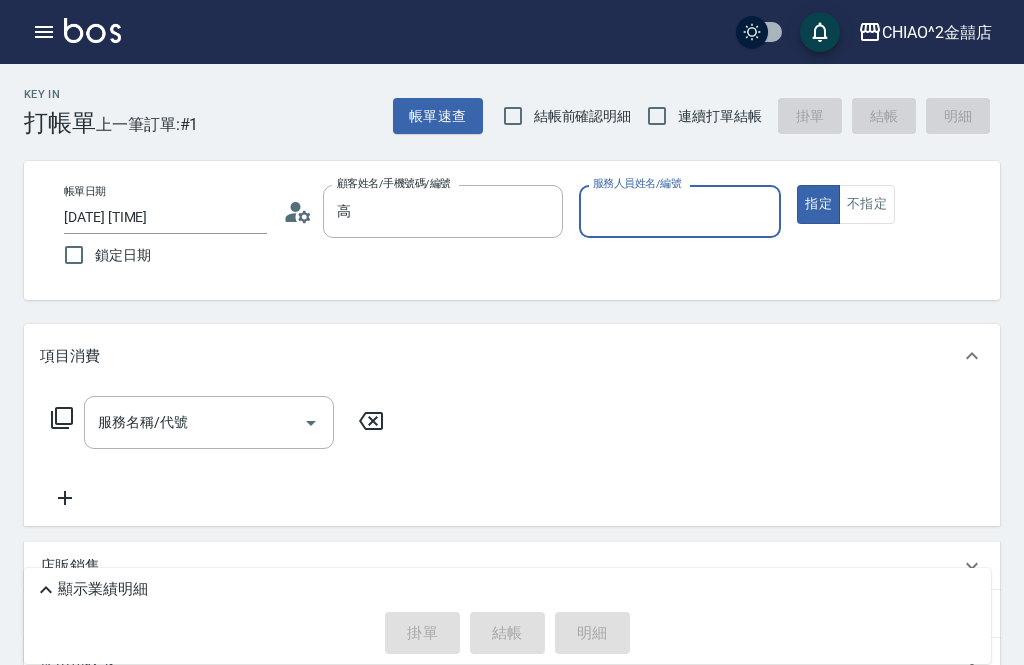 type on "[NAME]/[PHONE]/null" 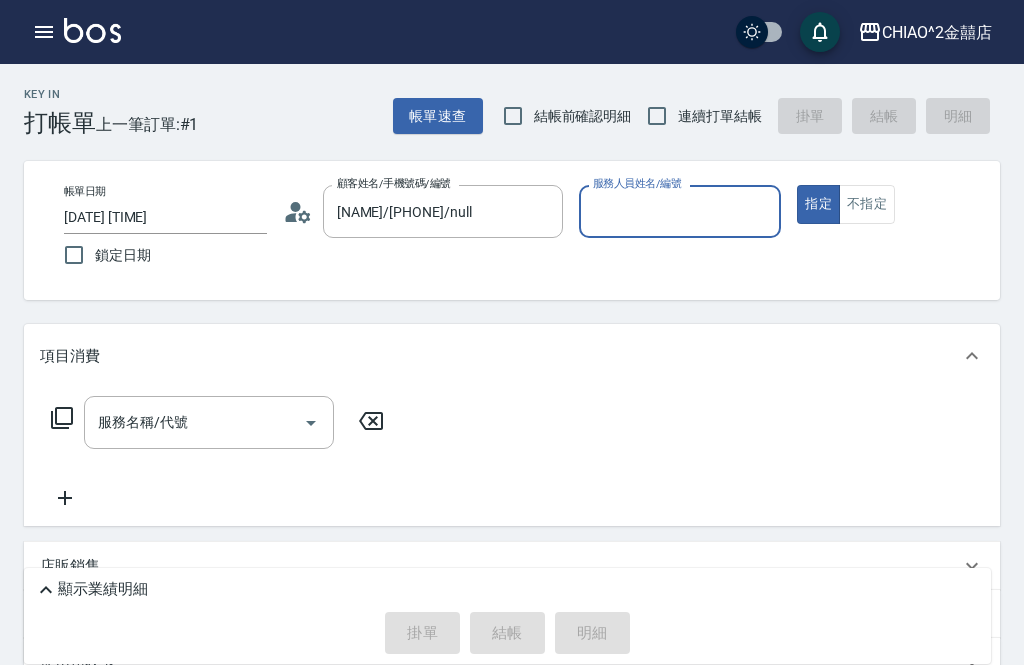 click on "服務人員姓名/編號" at bounding box center (680, 211) 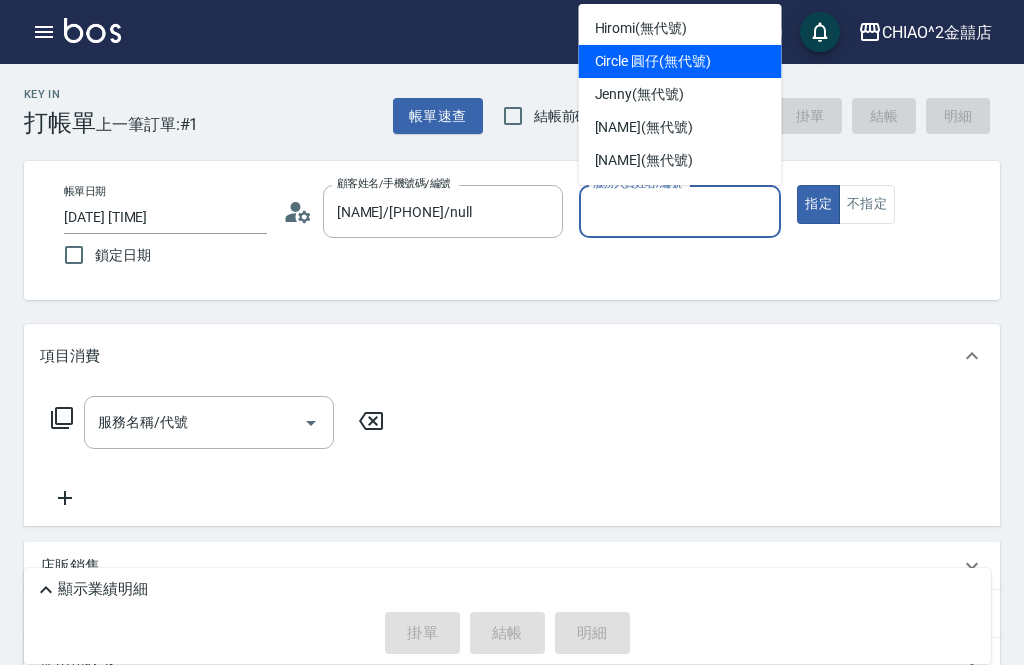 click on "Circle 圓仔 (無代號)" at bounding box center [653, 61] 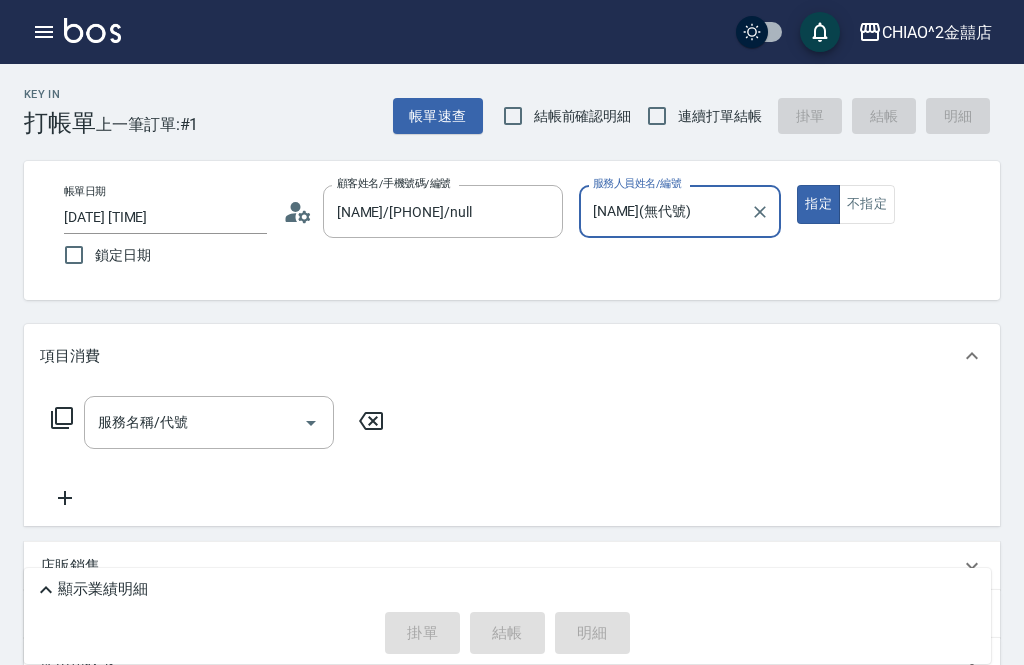 click on "帳單日期 [DATE] [TIME] 鎖定日期 顧客姓名/手機號碼/編號 [NAME]/[PHONE]/null 顧客姓名/手機號碼/編號 服務人員姓名/編號 [NAME](無代號) 服務人員姓名/編號 指定 不指定" at bounding box center [524, 230] 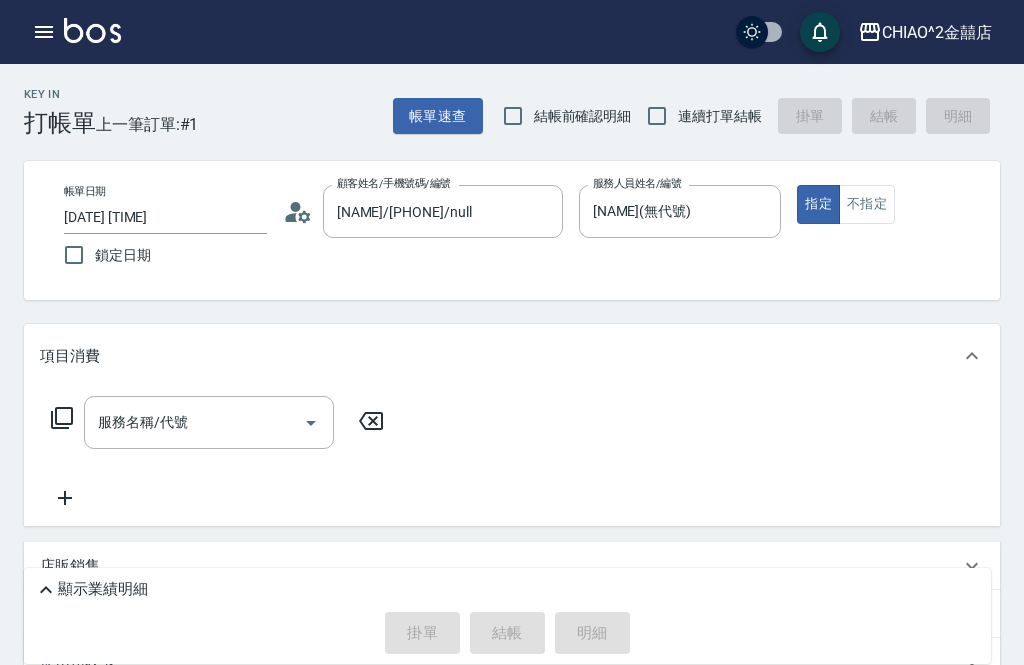 click on "服務名稱/代號" at bounding box center [194, 422] 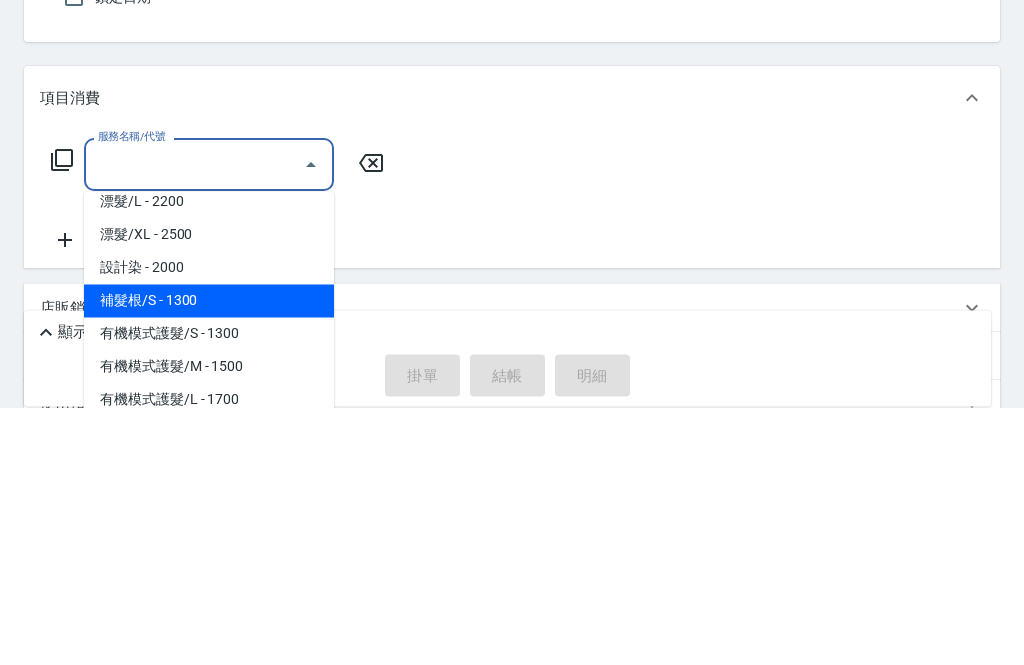 scroll, scrollTop: 1065, scrollLeft: 0, axis: vertical 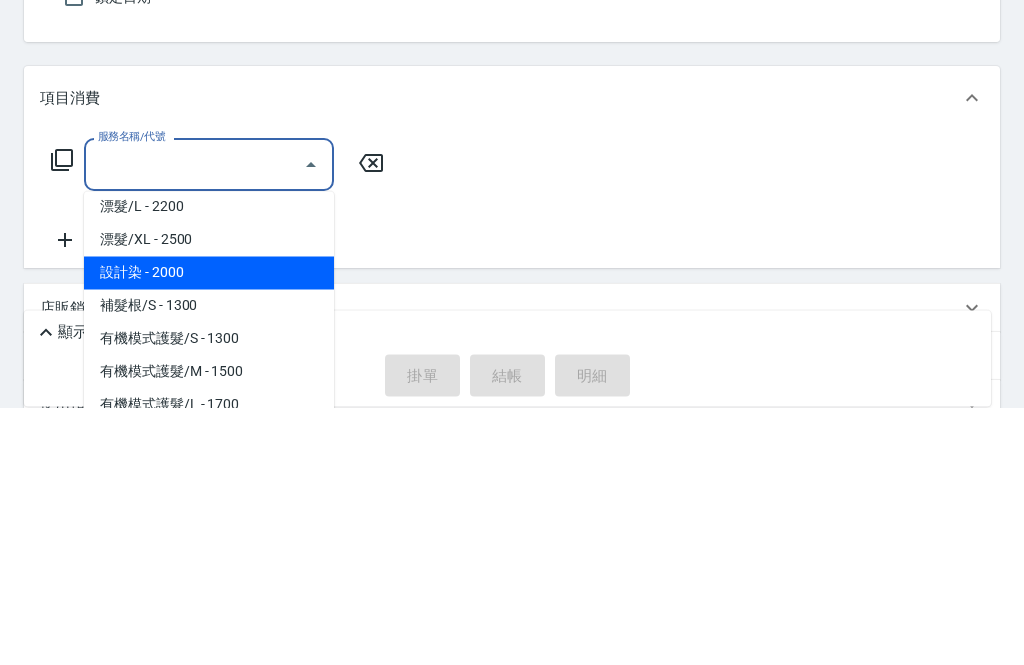 click on "設計染 - 2000" at bounding box center (209, 531) 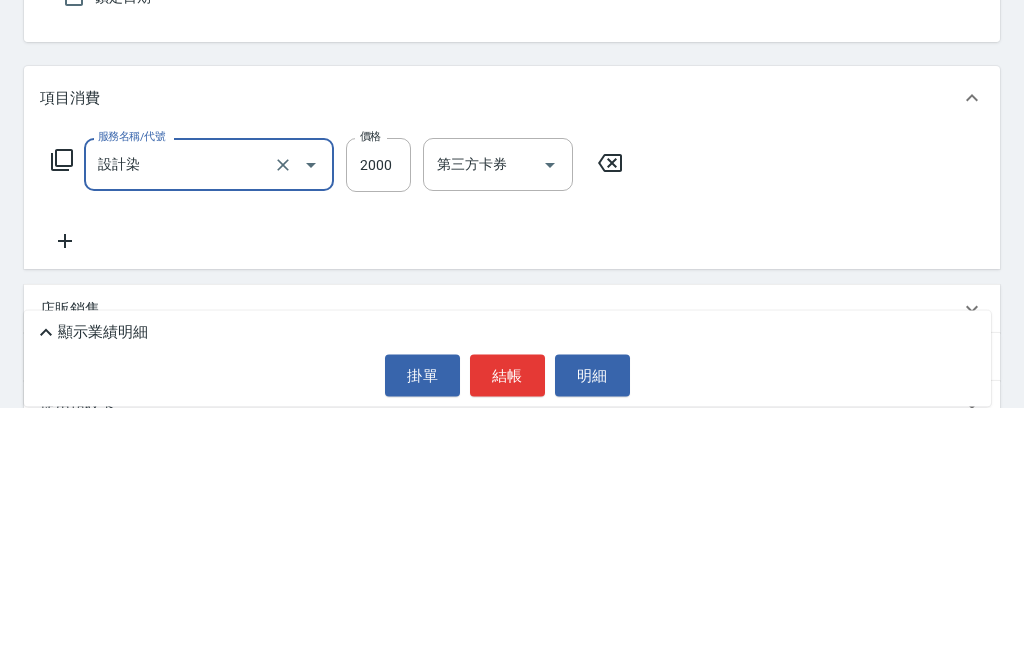 type on "設計染" 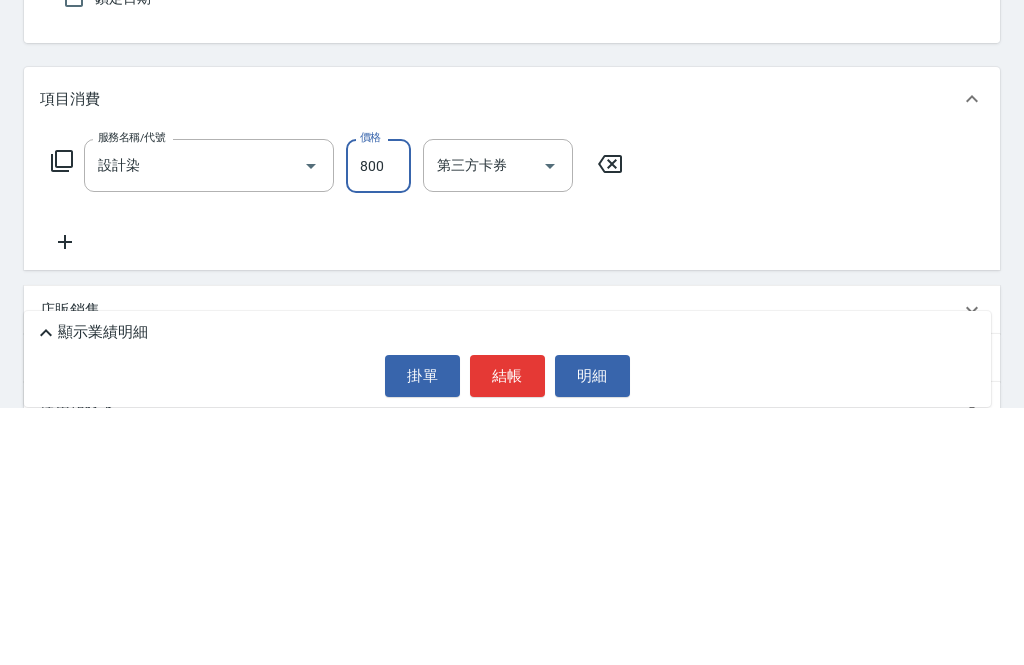 type on "800" 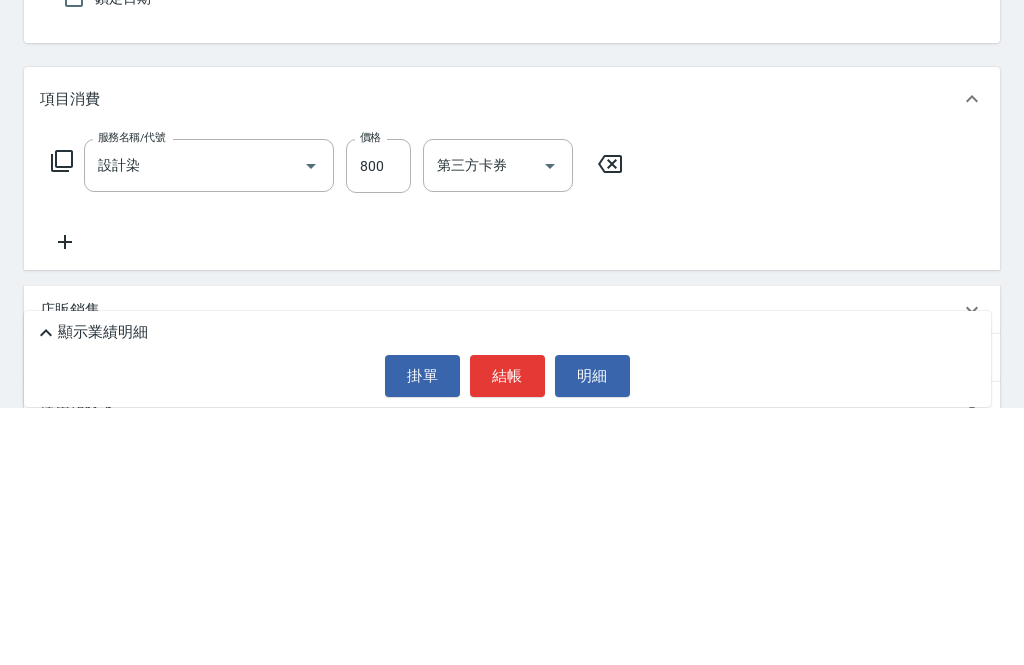 scroll, scrollTop: 164, scrollLeft: 0, axis: vertical 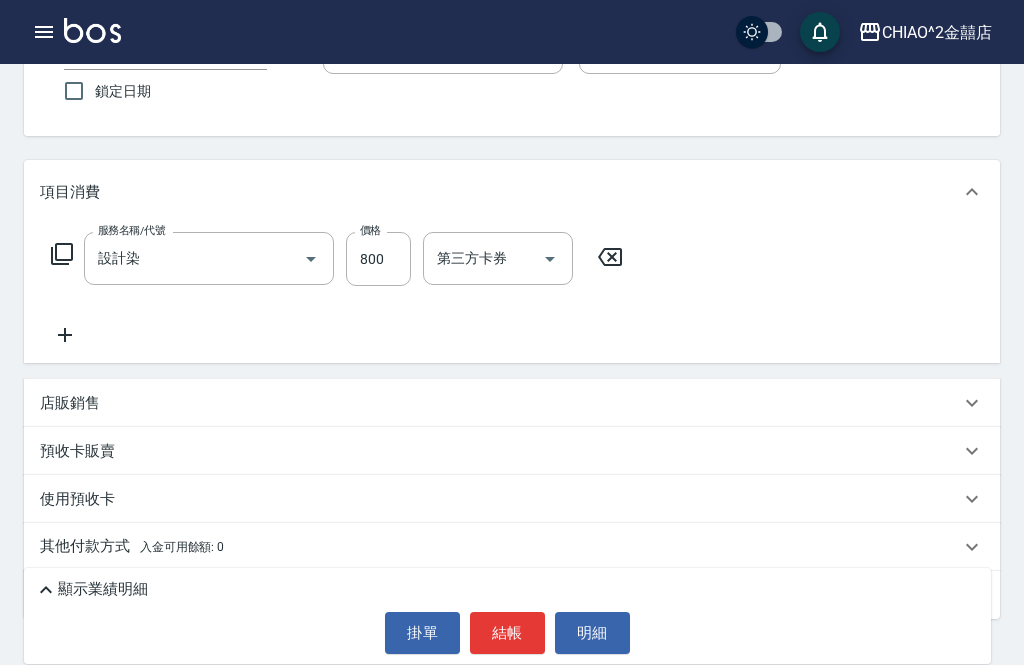 click 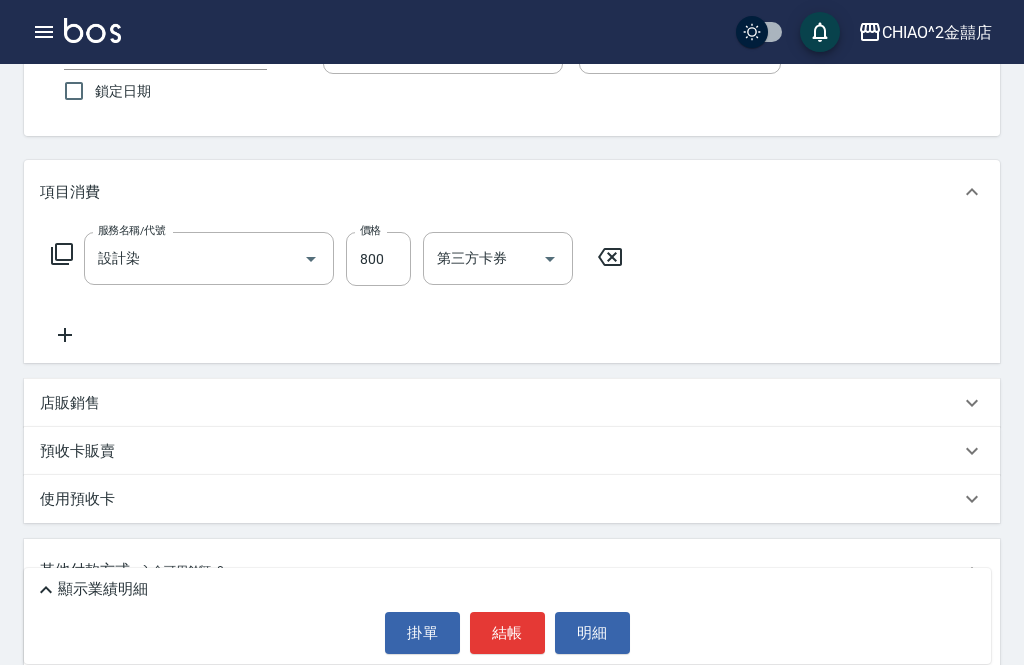scroll, scrollTop: 0, scrollLeft: 0, axis: both 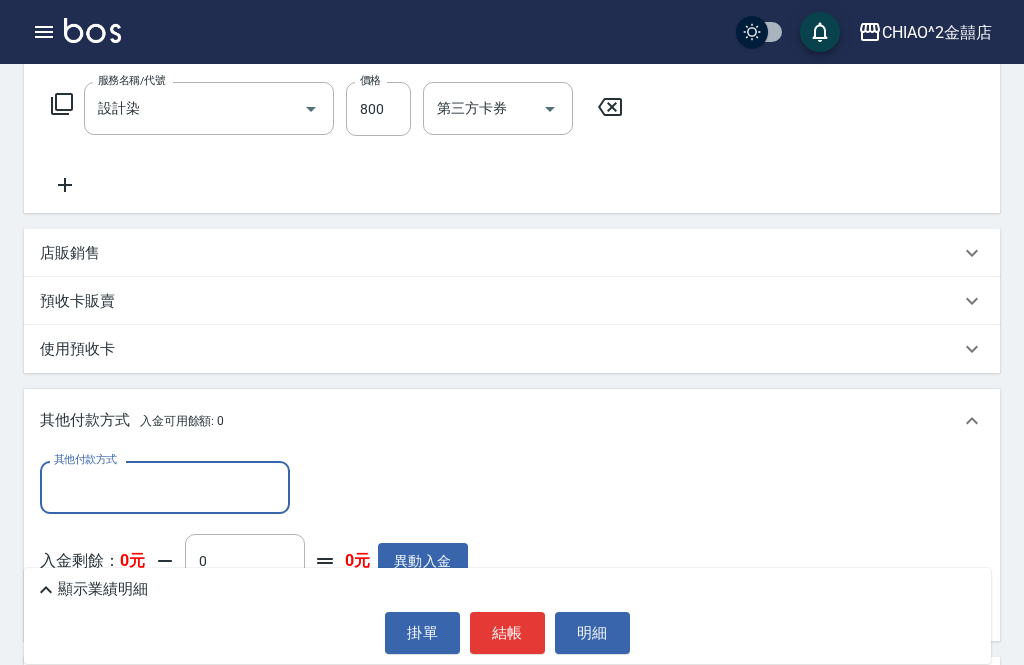 click on "其他付款方式" at bounding box center (165, 487) 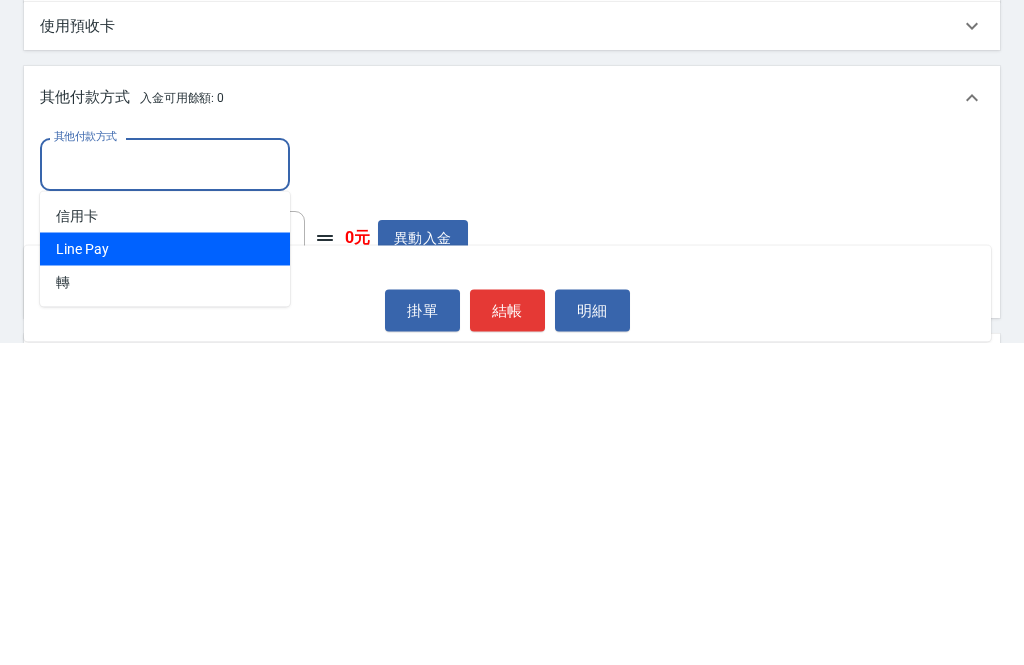 click on "Line Pay" at bounding box center [165, 572] 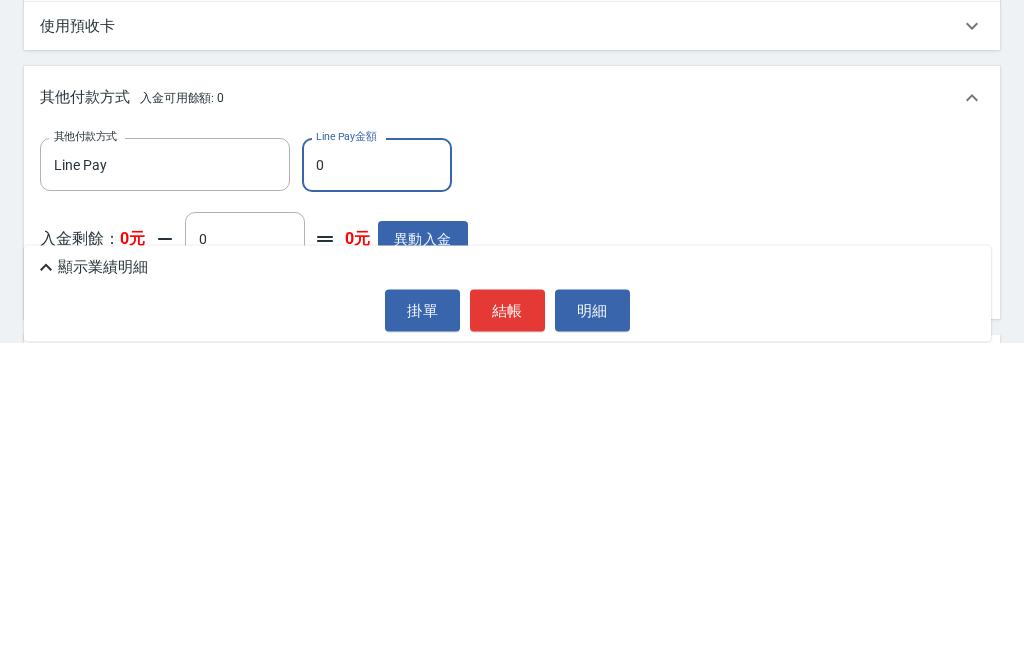 type on "Line Pay" 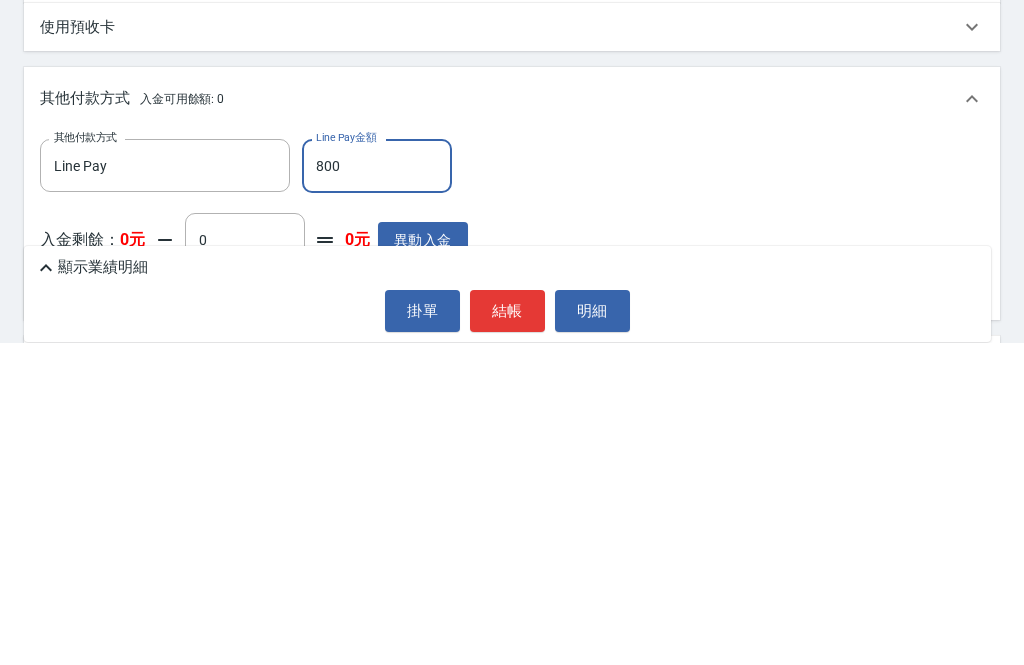 type on "800" 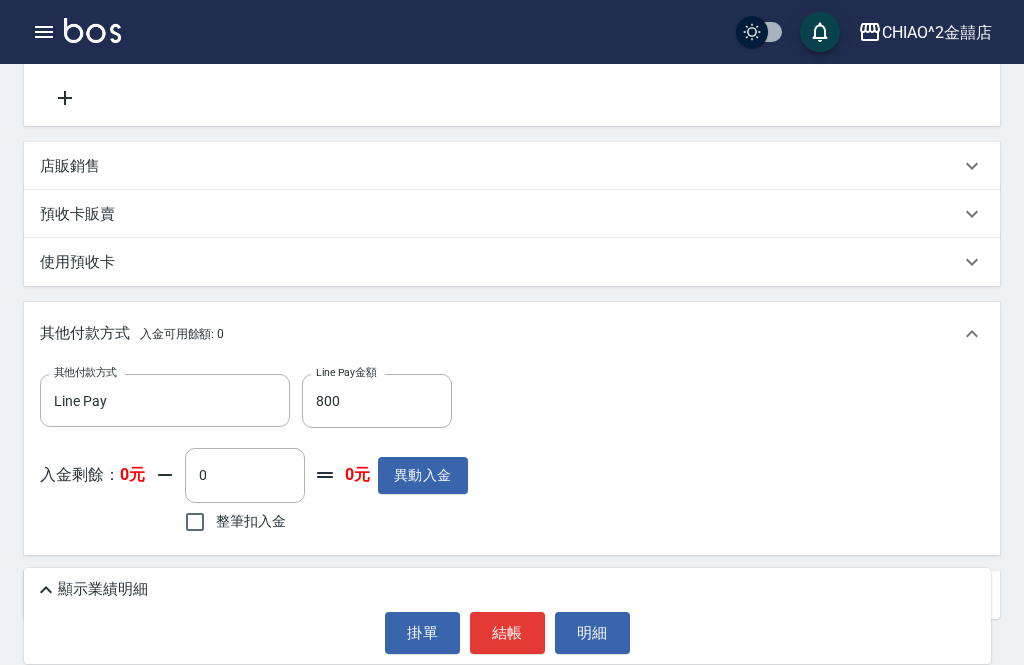 click on "結帳" at bounding box center [507, 633] 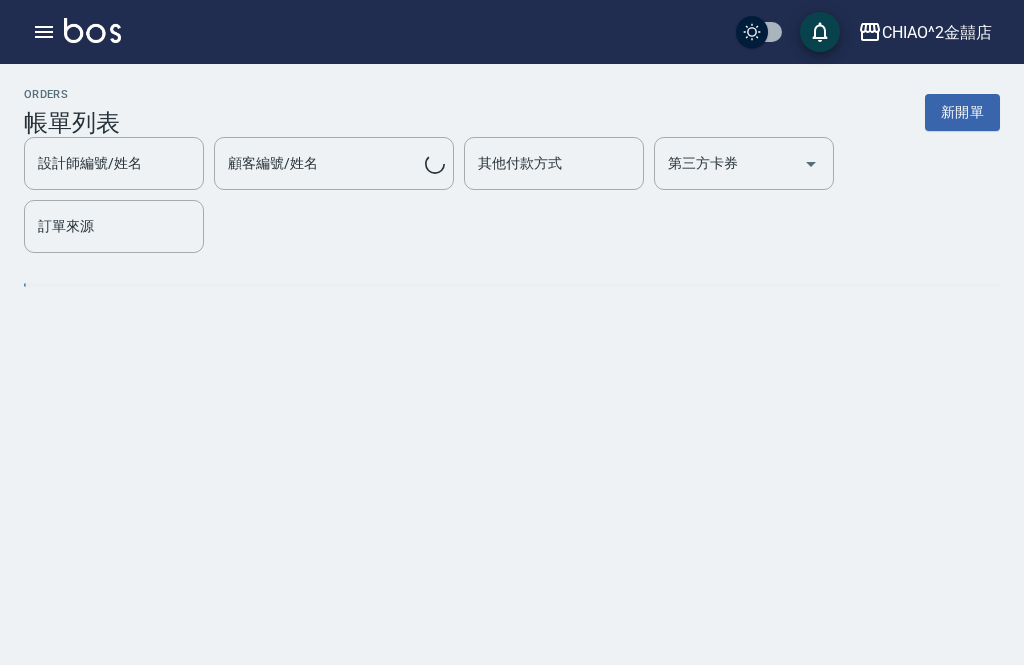 scroll, scrollTop: 0, scrollLeft: 0, axis: both 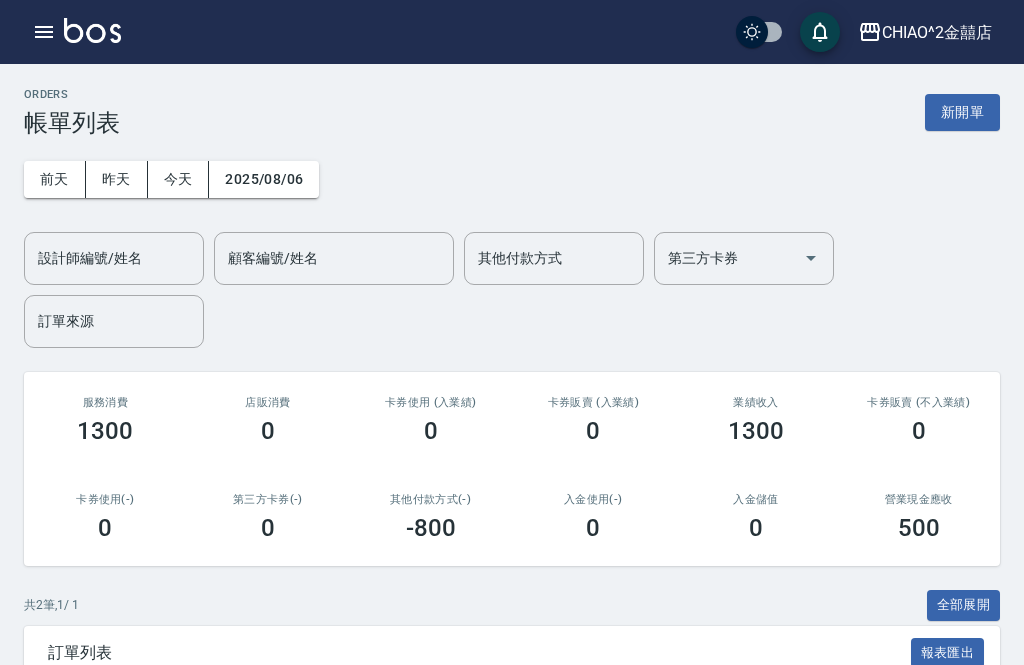 click on "新開單" at bounding box center [962, 112] 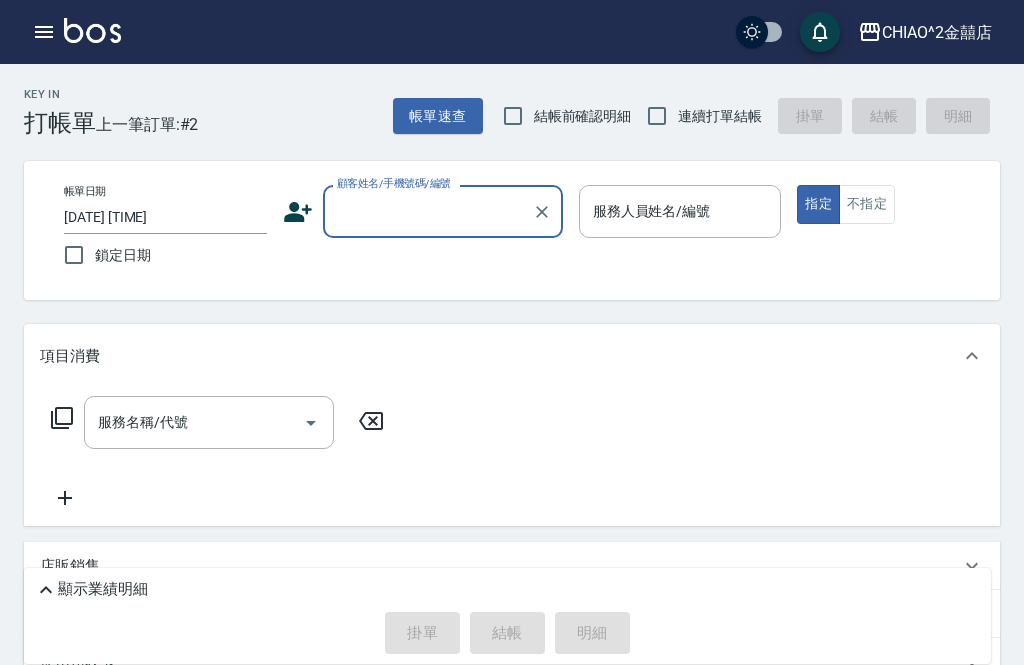 click on "顧客姓名/手機號碼/編號" at bounding box center [428, 211] 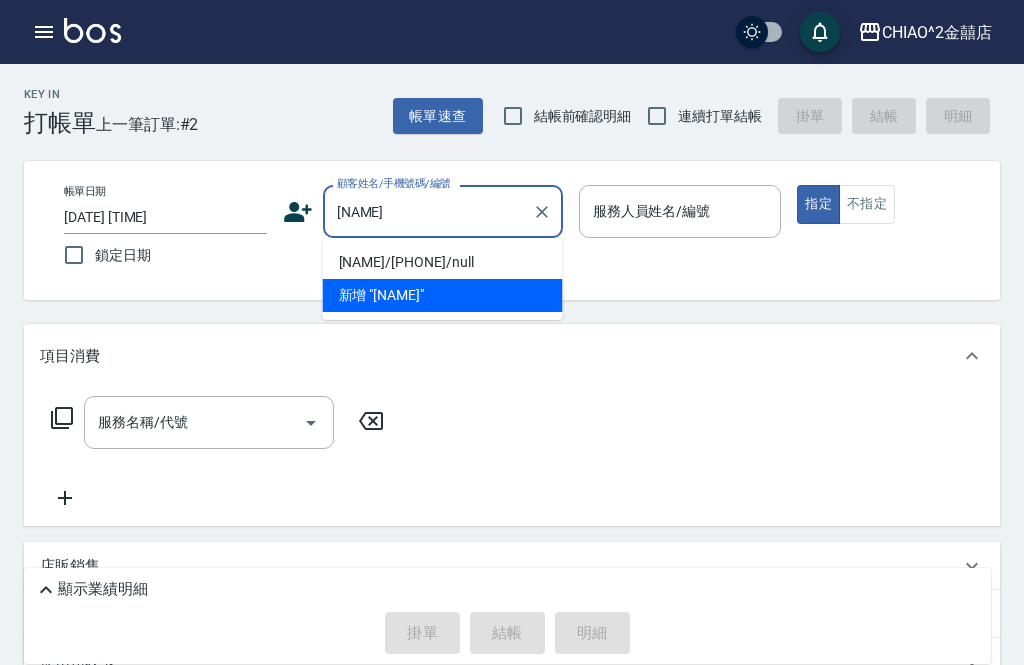 click on "[NAME]/[PHONE]/null" at bounding box center (443, 262) 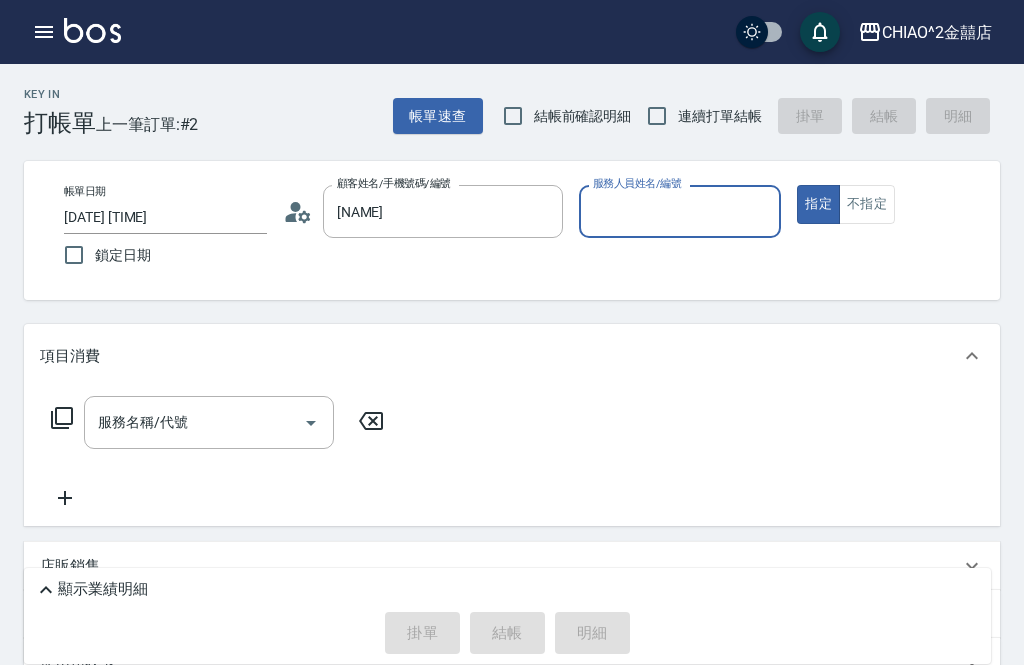 type on "[NAME]/[PHONE]/null" 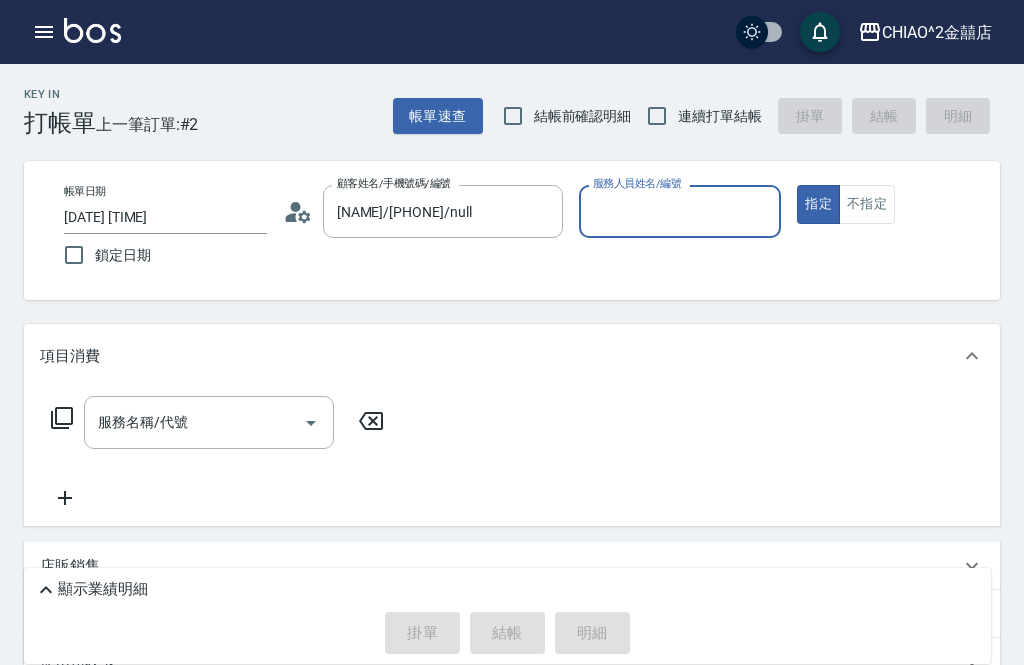 click on "帳單日期 [DATE] [TIME] 鎖定日期 顧客姓名/手機號碼/編號 [NAME]/[PHONE]/null 顧客姓名/手機號碼/編號 服務人員姓名/編號 服務人員姓名/編號 指定 不指定" at bounding box center (524, 230) 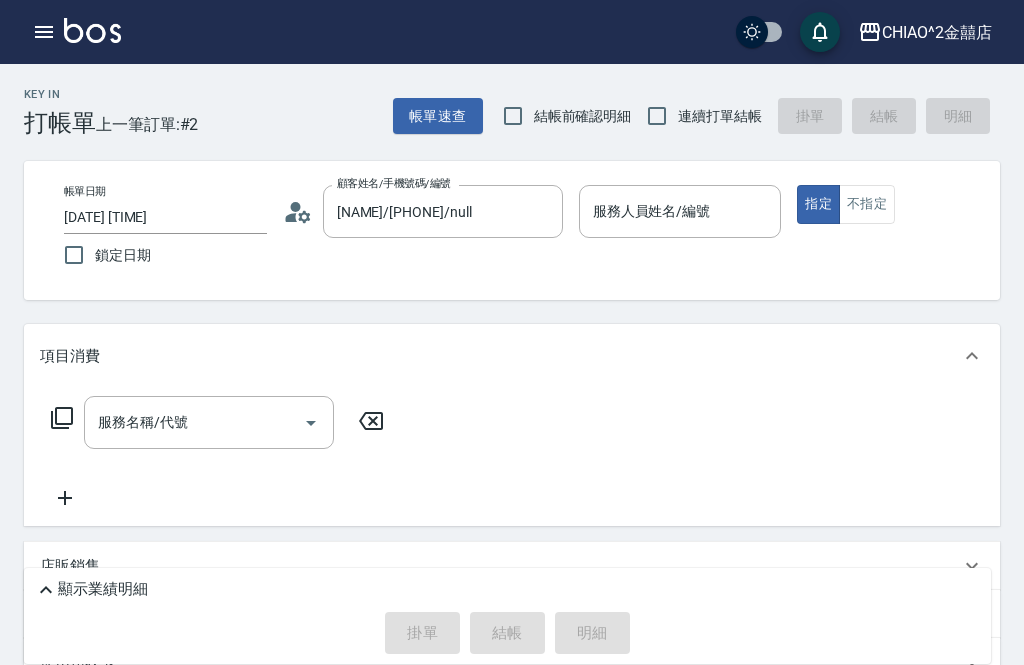 click on "服務人員姓名/編號 服務人員姓名/編號" at bounding box center (680, 211) 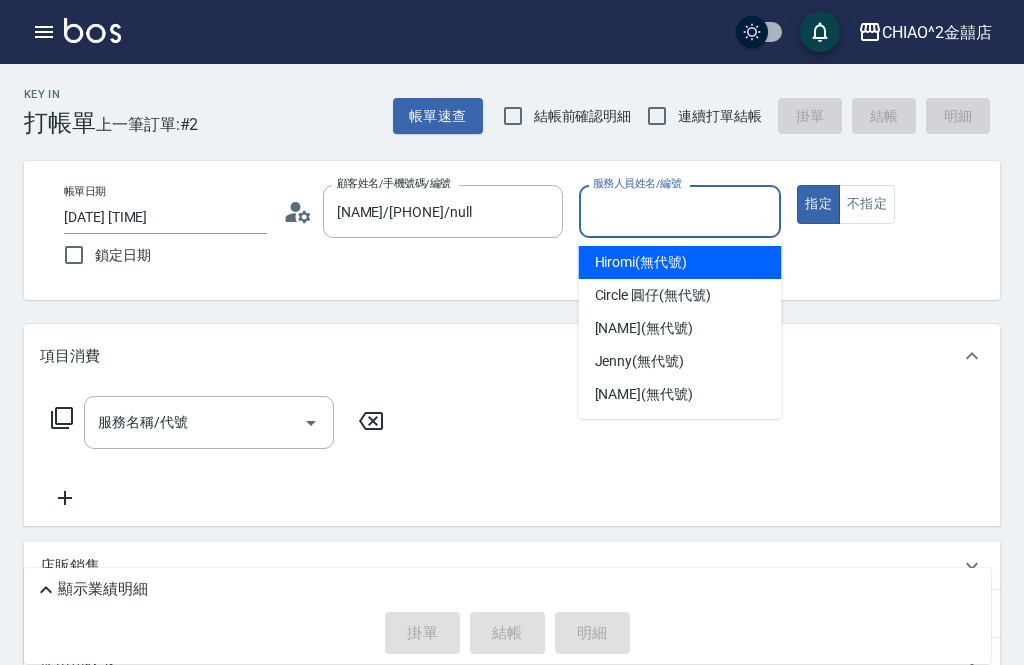 click on "不指定" at bounding box center [867, 204] 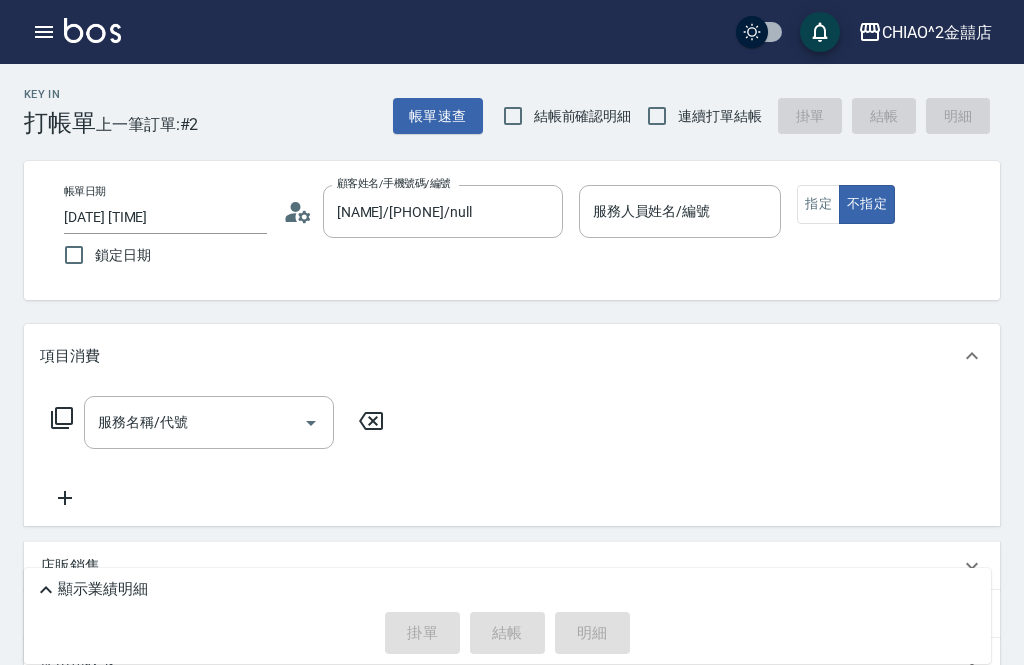 click on "服務人員姓名/編號 服務人員姓名/編號" at bounding box center [680, 211] 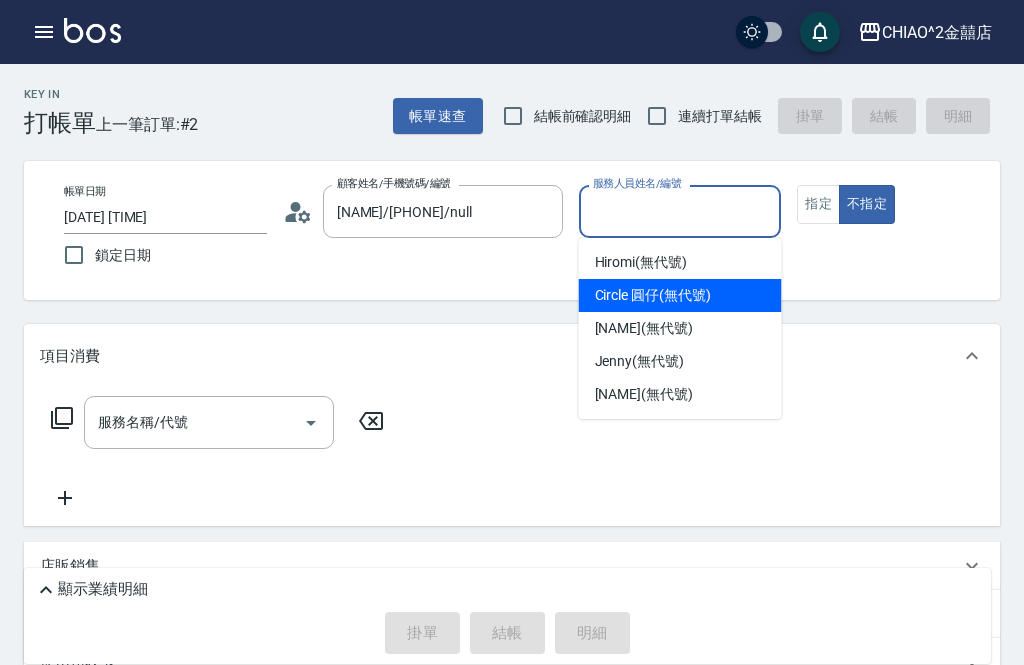 click on "Circle 圓仔 (無代號)" at bounding box center [653, 295] 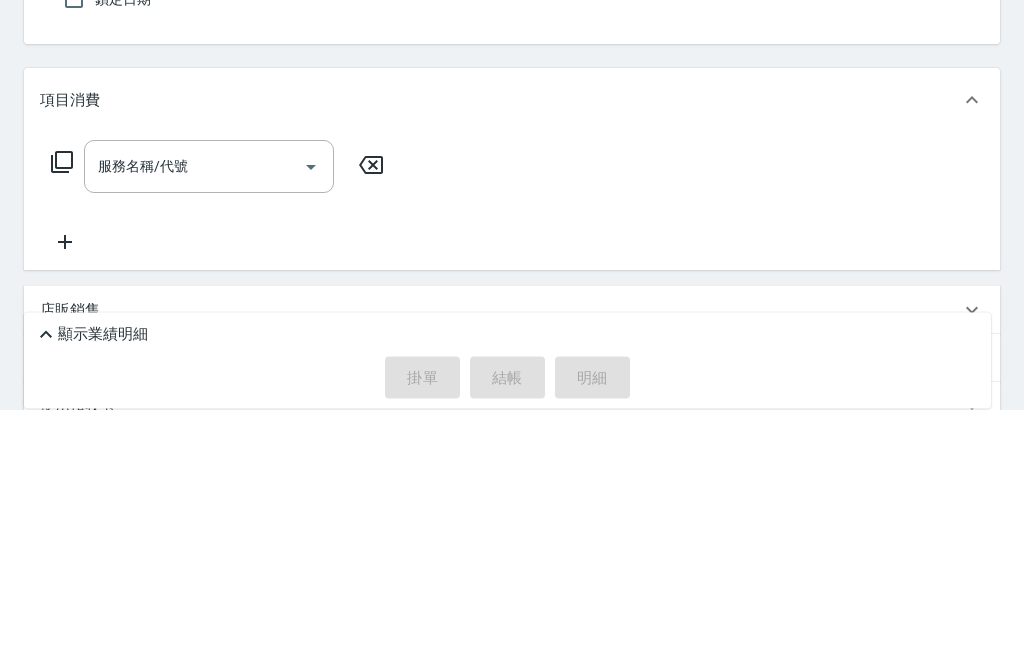 click on "服務名稱/代號" at bounding box center (194, 422) 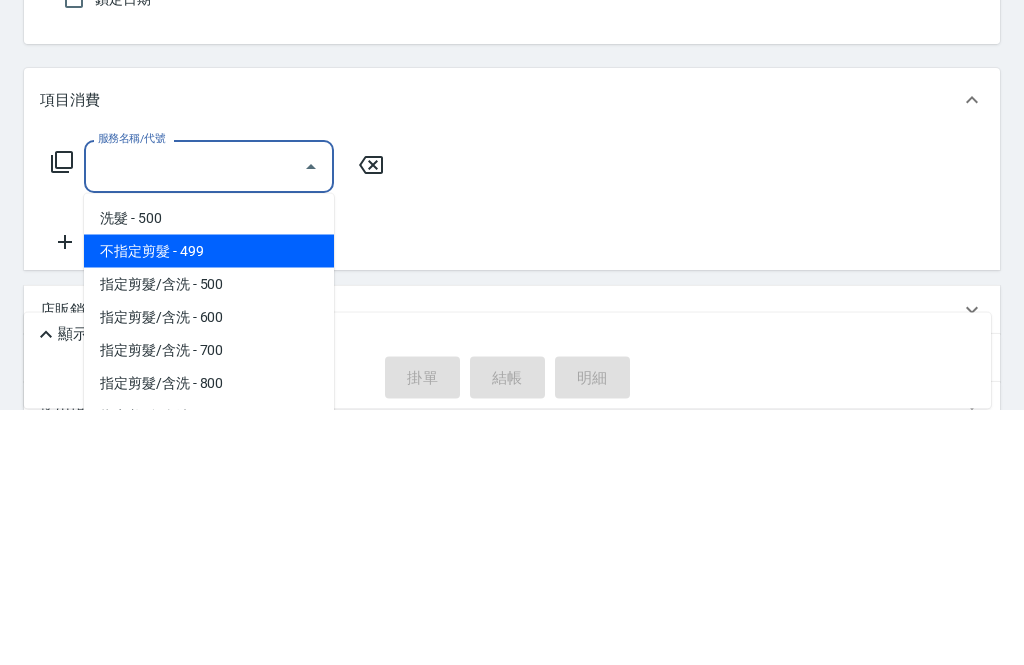 click on "不指定剪髮 - 499" at bounding box center [209, 507] 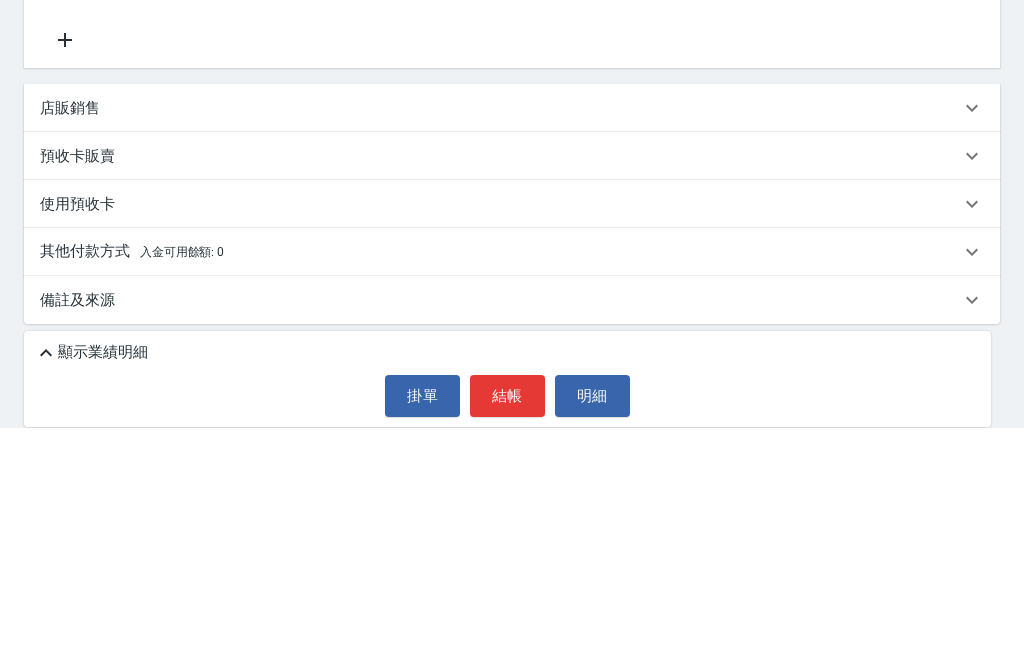 scroll, scrollTop: 228, scrollLeft: 0, axis: vertical 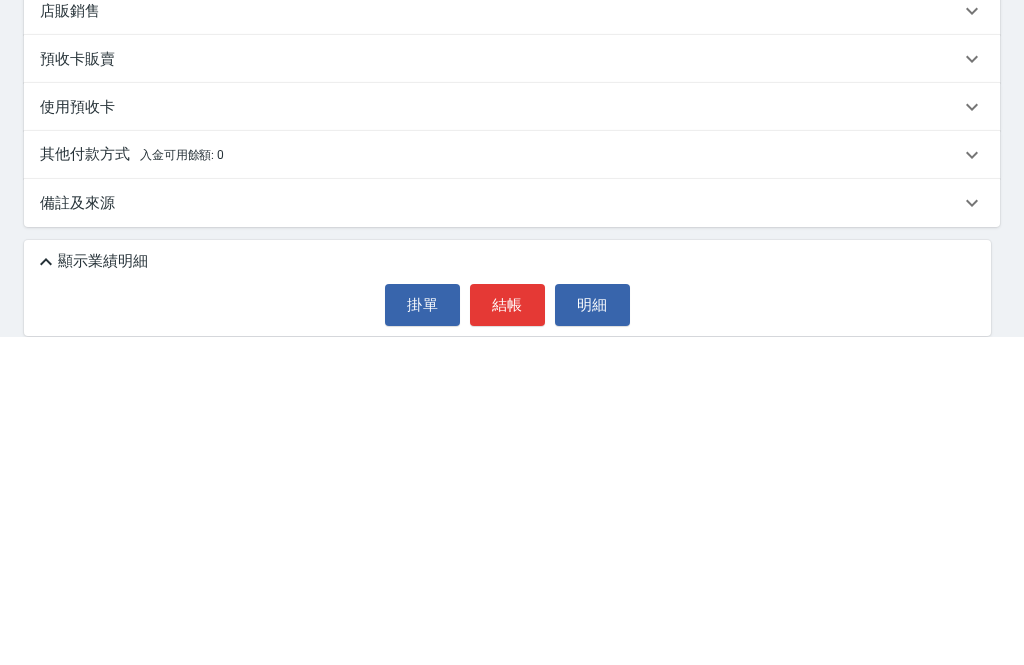 click on "其他付款方式 入金可用餘額: 0" at bounding box center (512, 483) 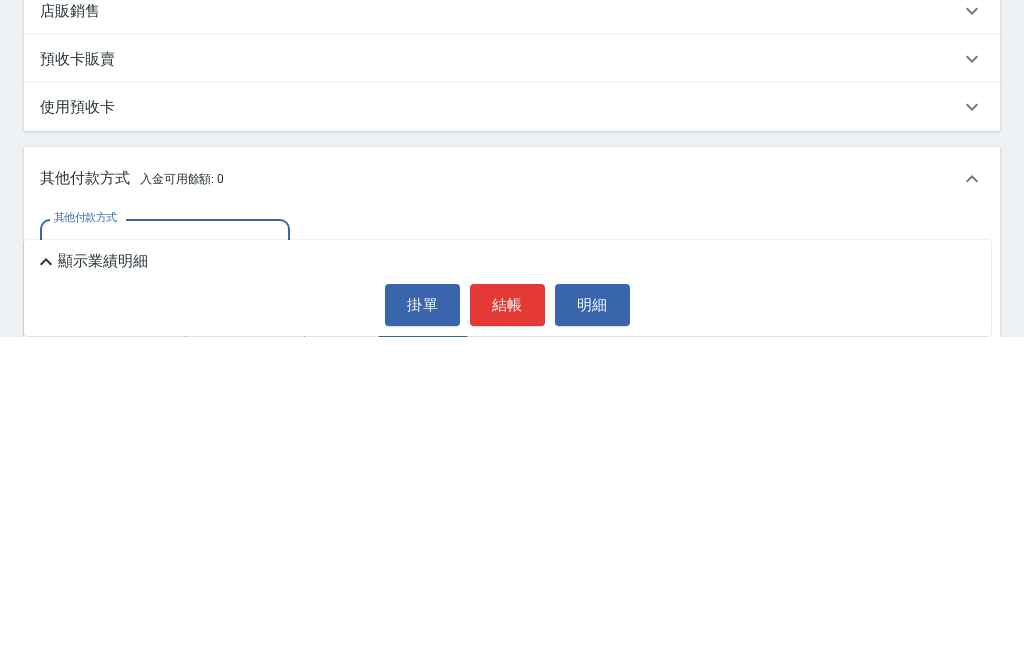 scroll, scrollTop: 0, scrollLeft: 0, axis: both 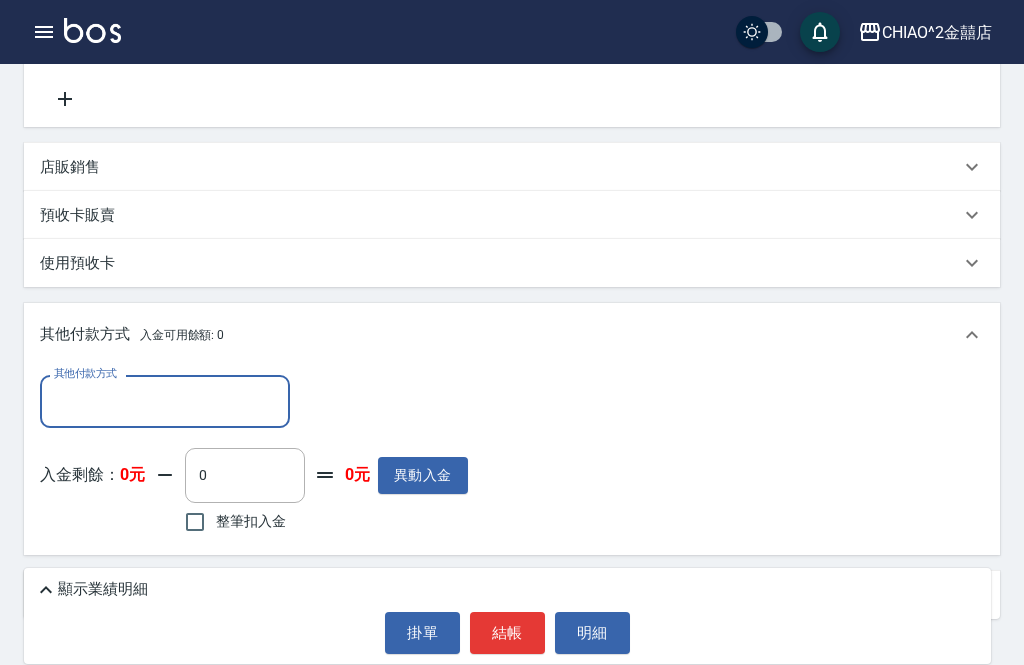 click on "其他付款方式" at bounding box center (165, 401) 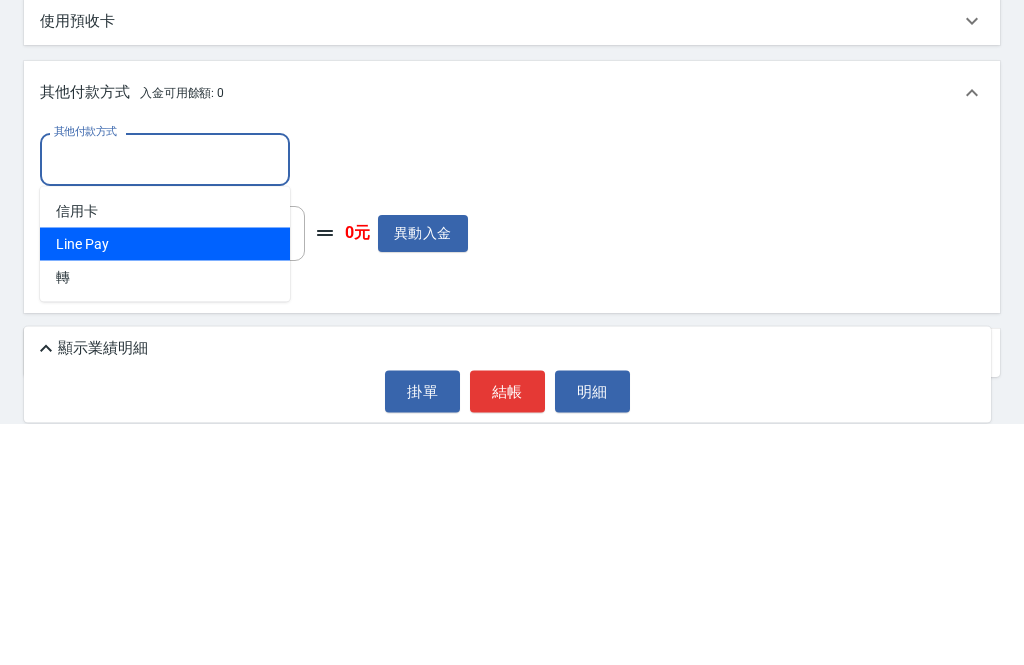 click on "Line Pay" at bounding box center (165, 486) 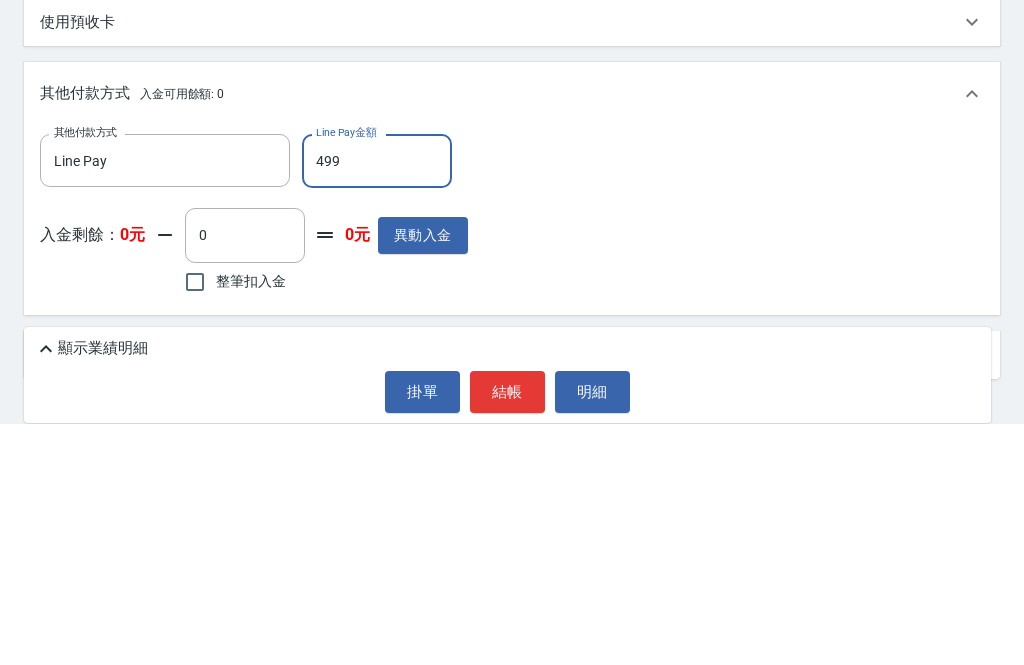 type on "499" 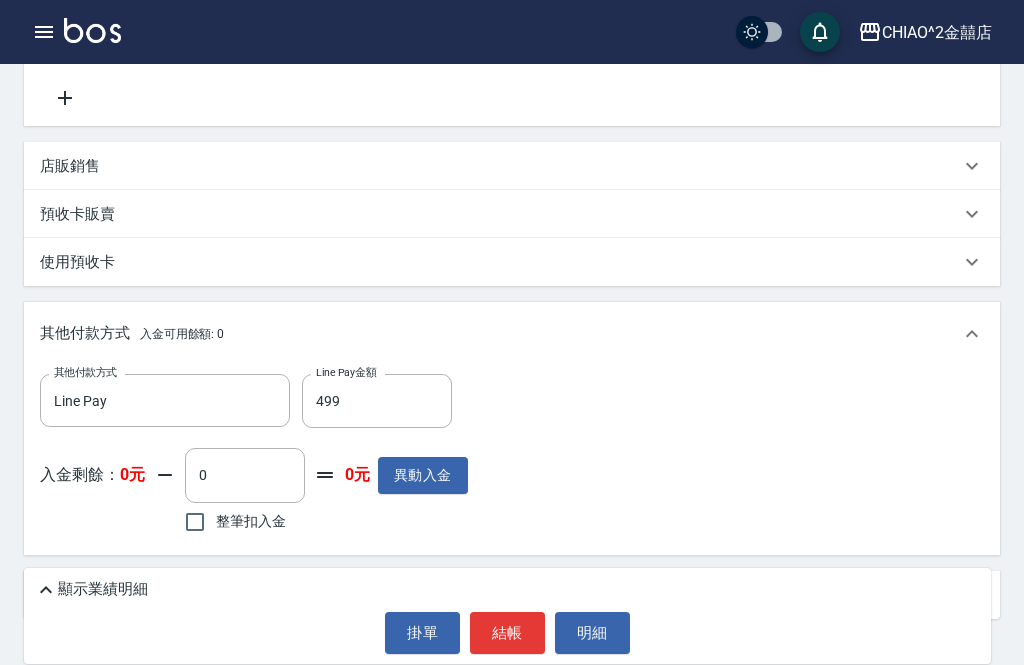 click on "結帳" at bounding box center (507, 633) 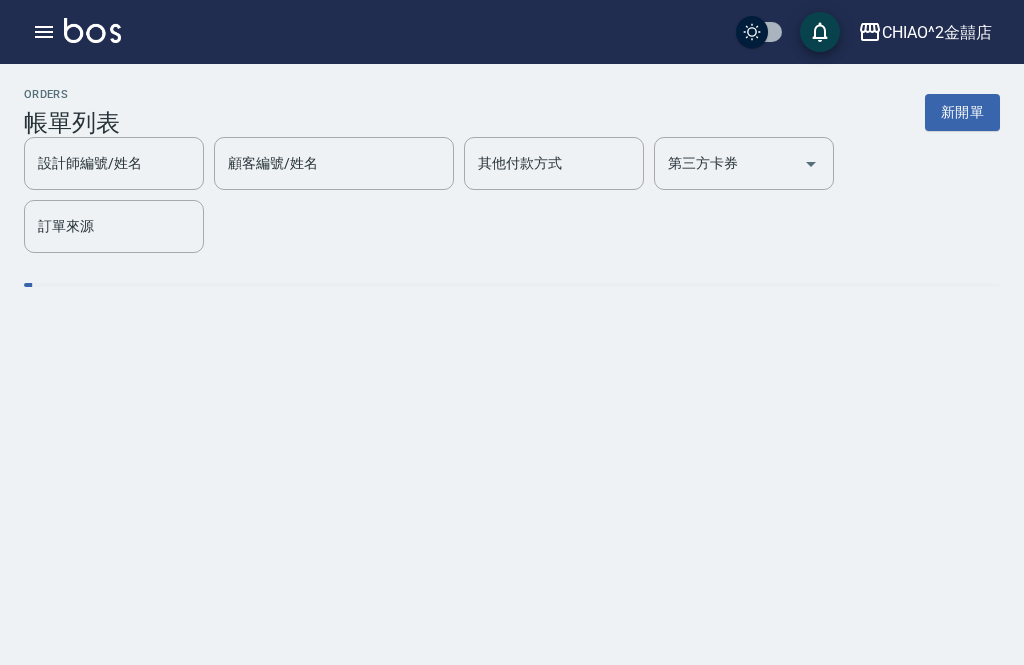 scroll, scrollTop: 0, scrollLeft: 0, axis: both 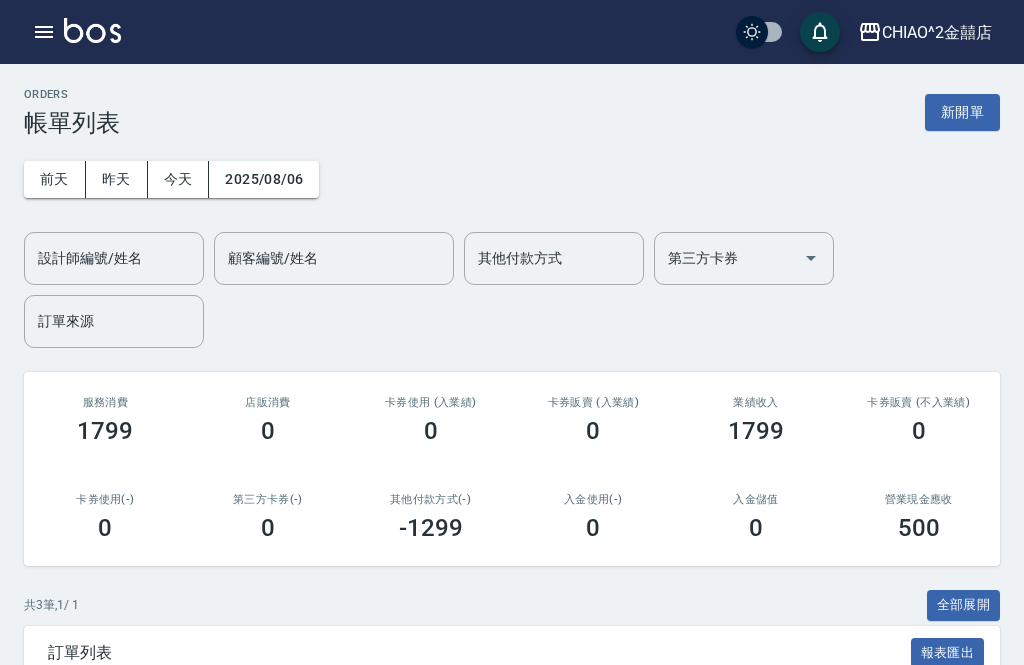 click on "新開單" at bounding box center [962, 112] 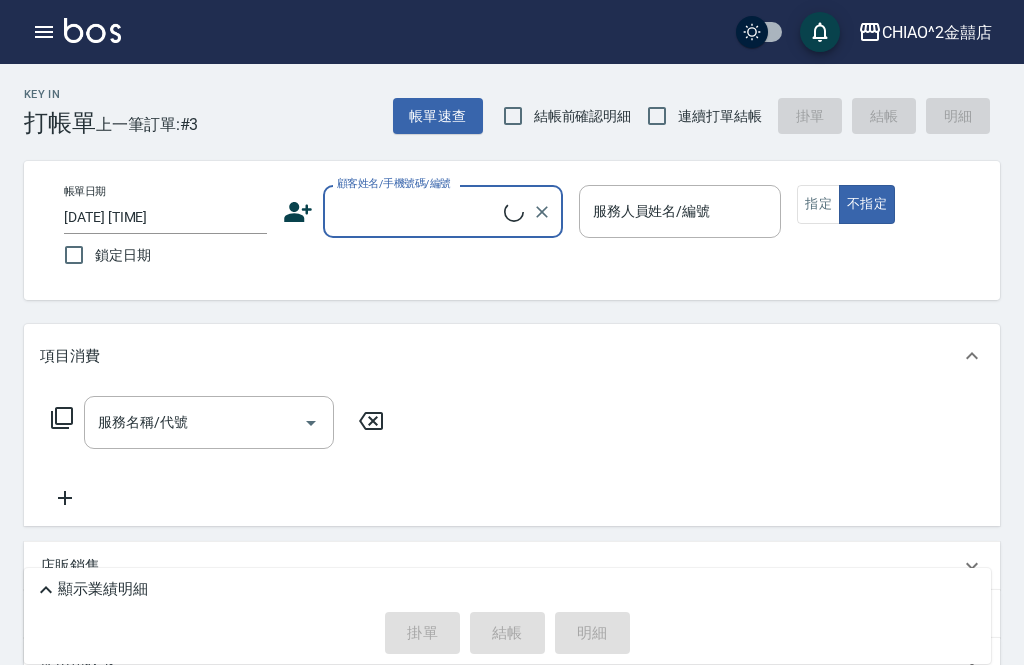 click on "顧客姓名/手機號碼/編號" at bounding box center (418, 211) 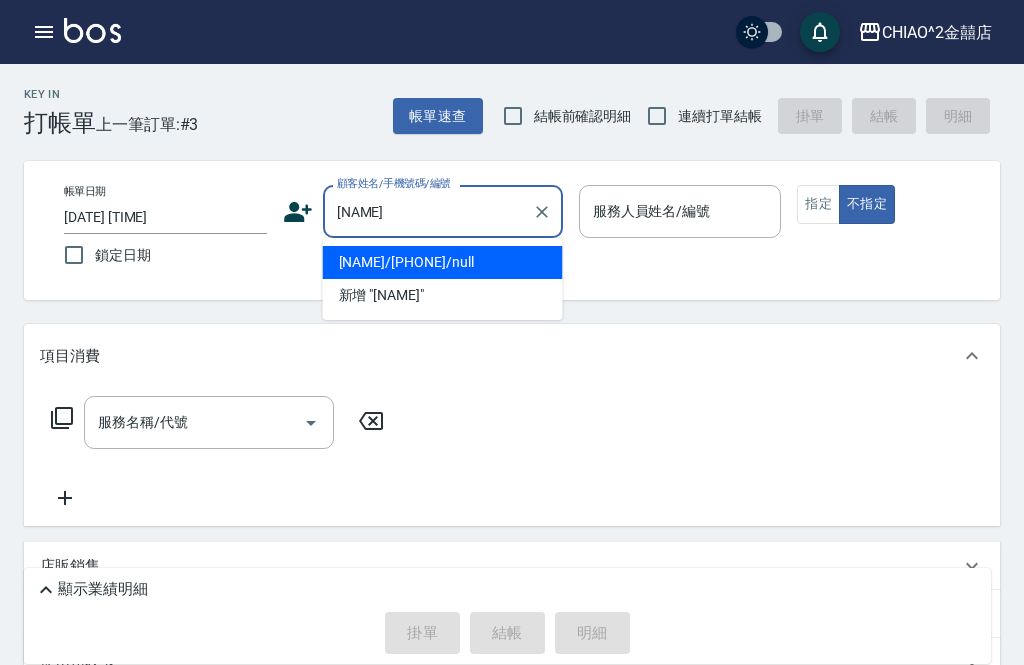 click on "[NAME]/[PHONE]/null" at bounding box center (443, 262) 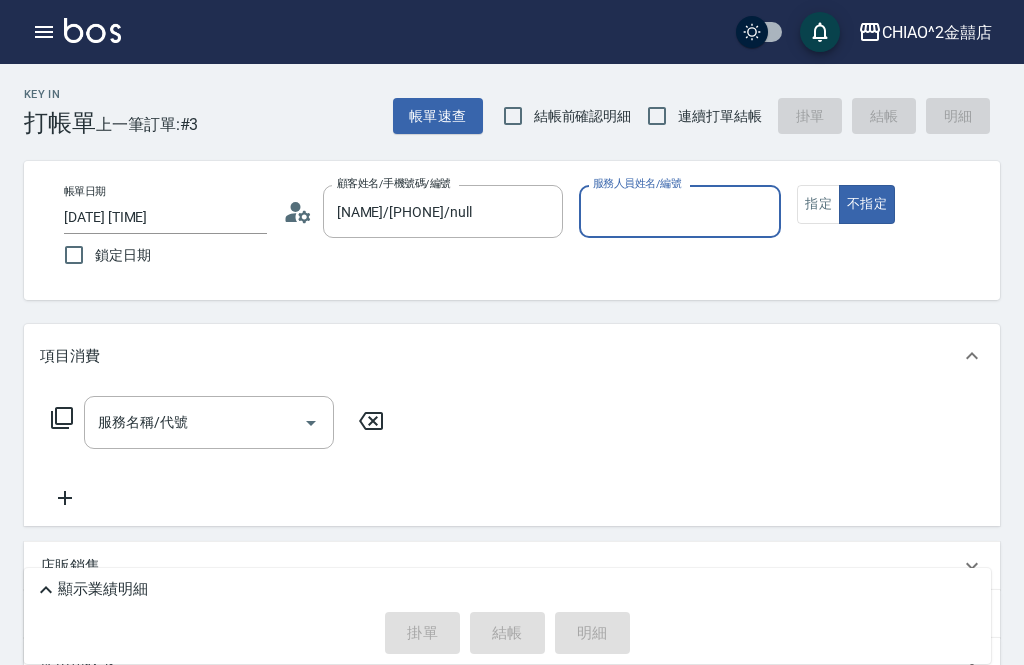 click on "服務人員姓名/編號" at bounding box center [680, 211] 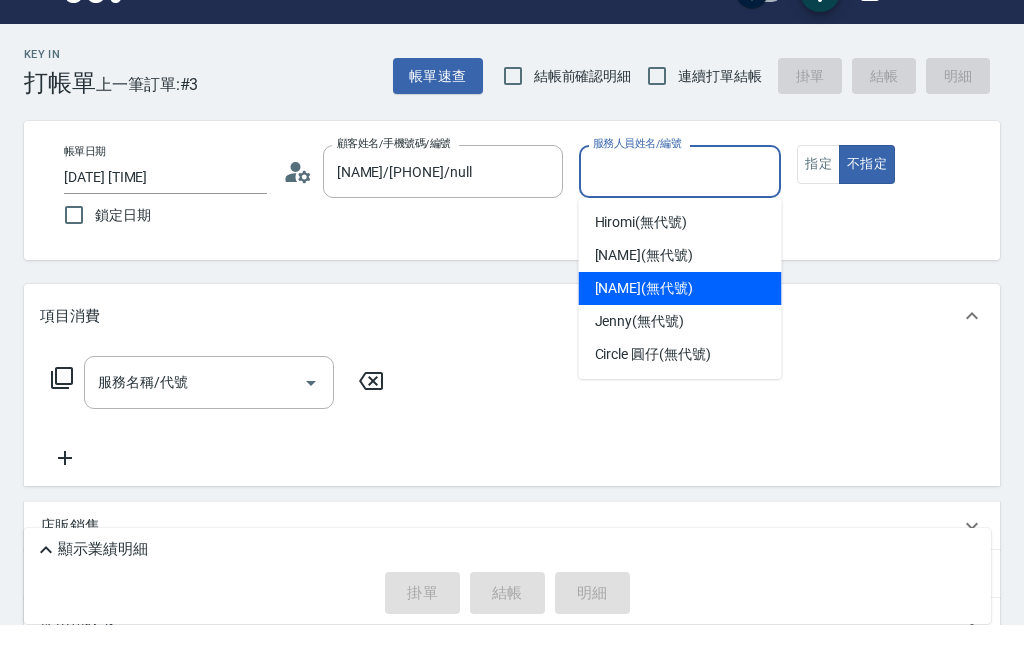 click on "服務人員姓名/編號" at bounding box center [680, 211] 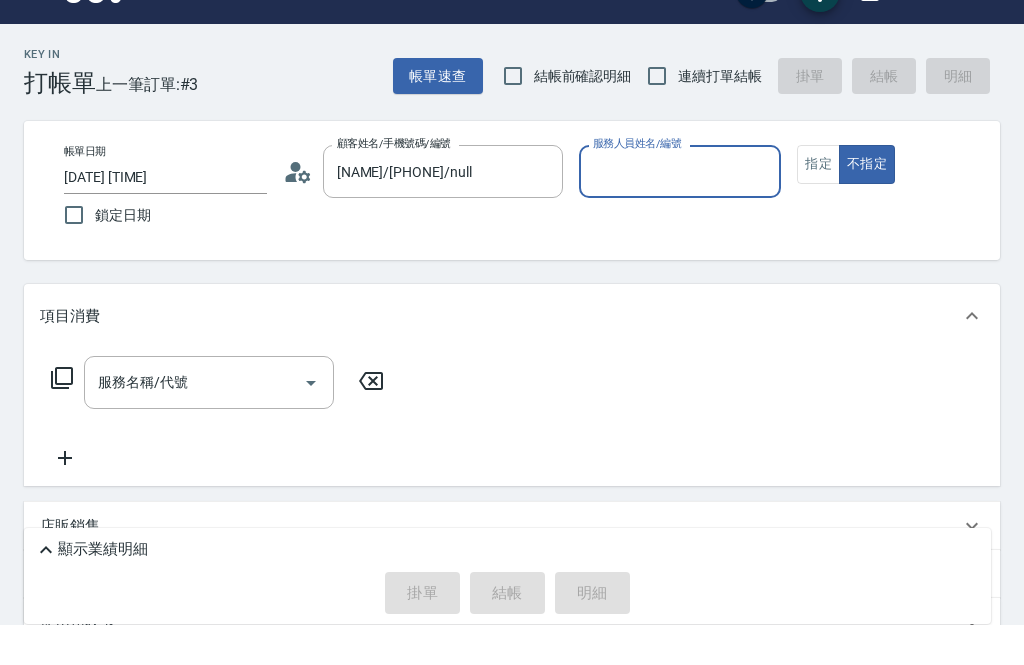 click on "服務人員姓名/編號" at bounding box center (680, 211) 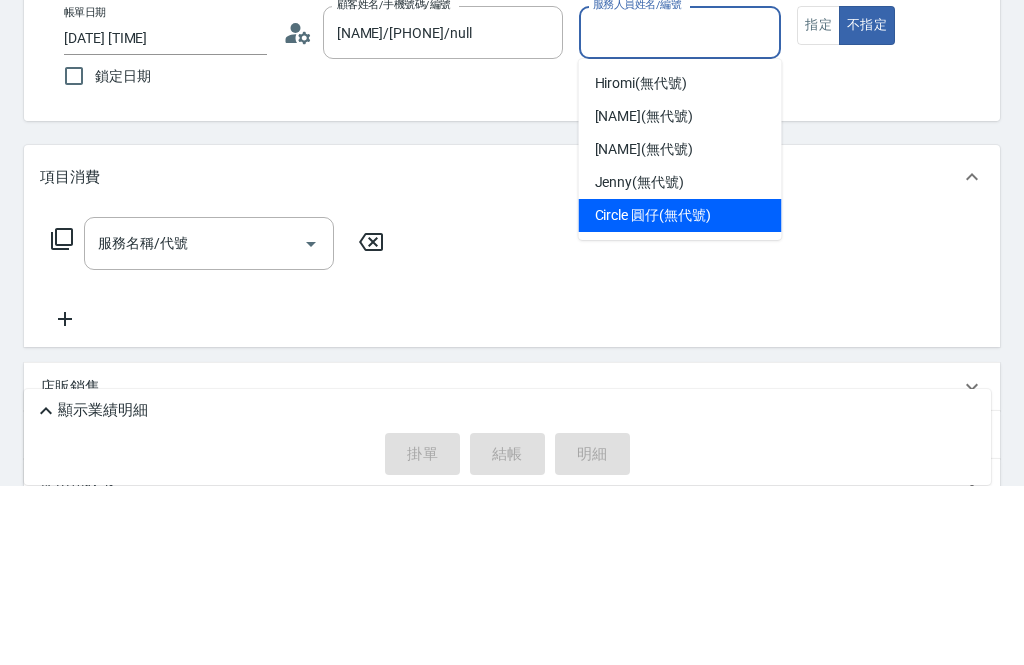 click on "Circle 圓仔 (無代號)" at bounding box center [653, 394] 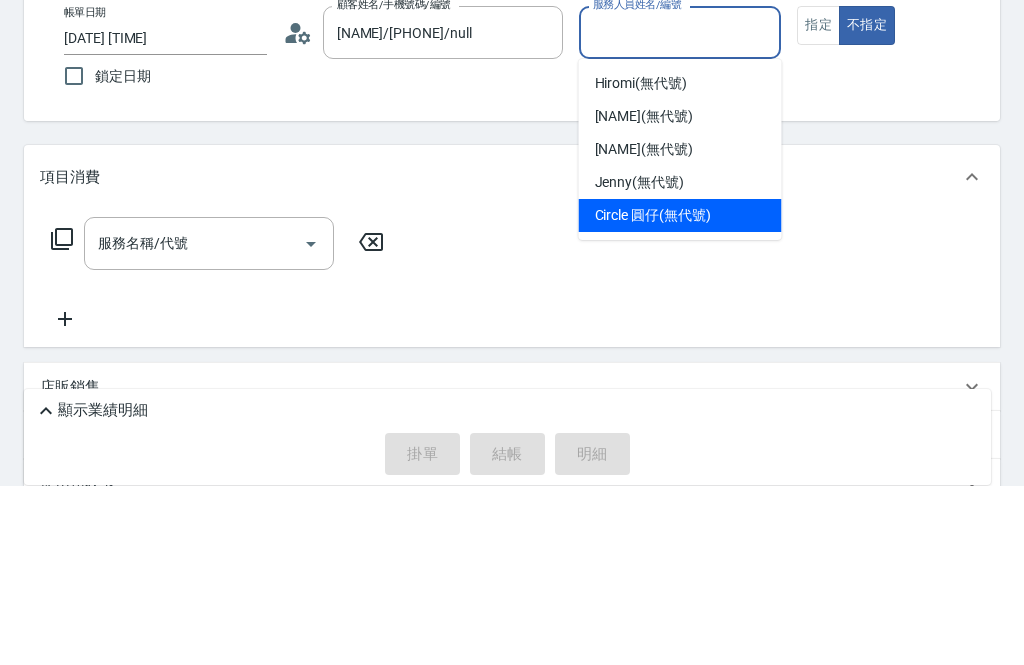 type on "[NAME](無代號)" 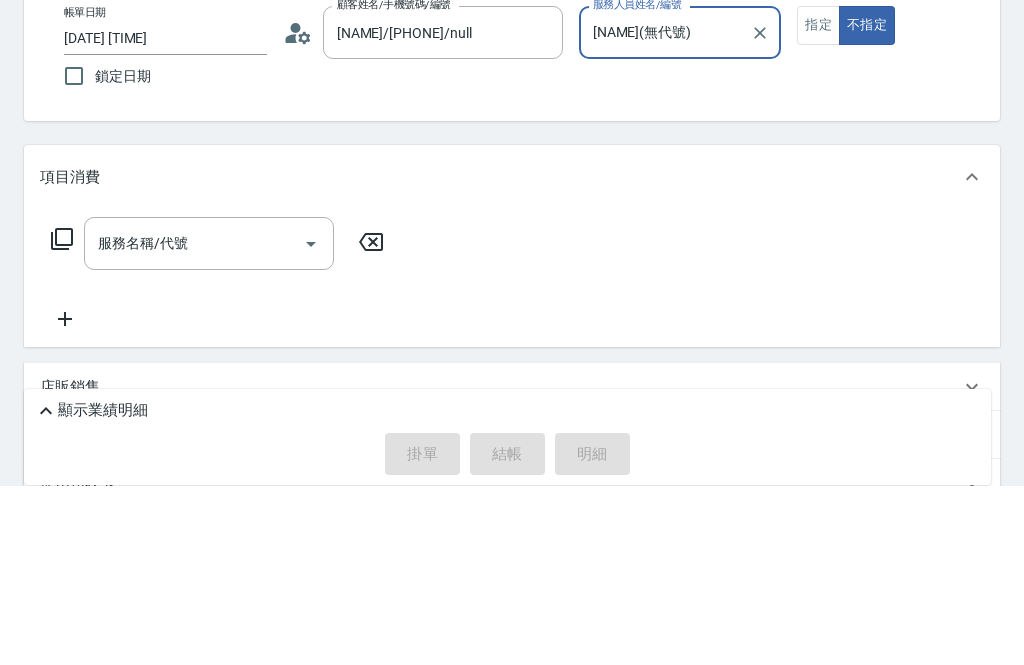 click on "指定" at bounding box center [818, 204] 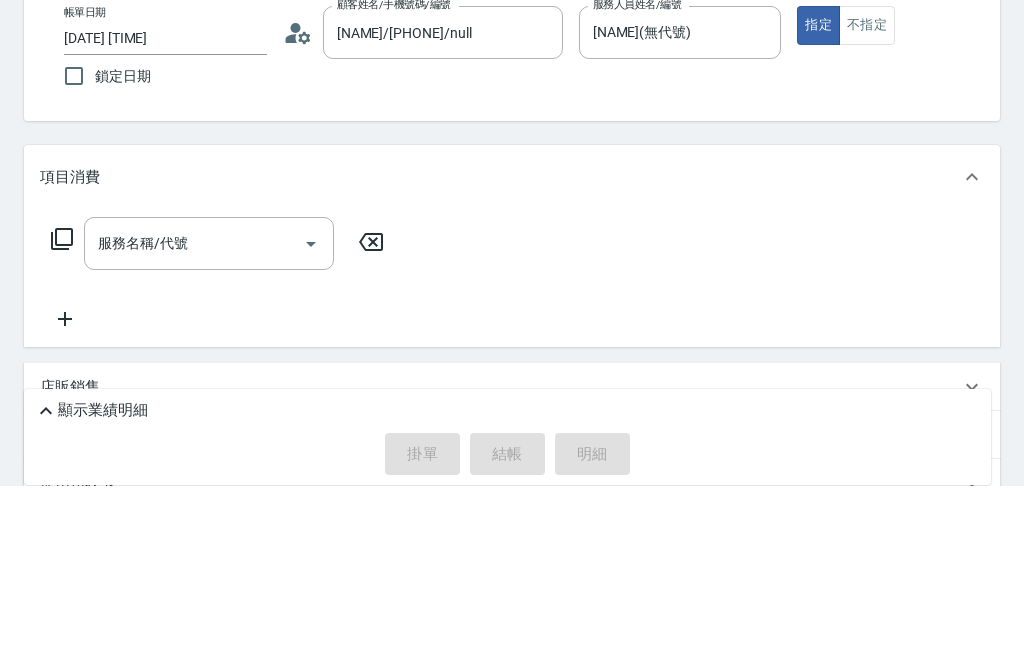 scroll, scrollTop: 163, scrollLeft: 0, axis: vertical 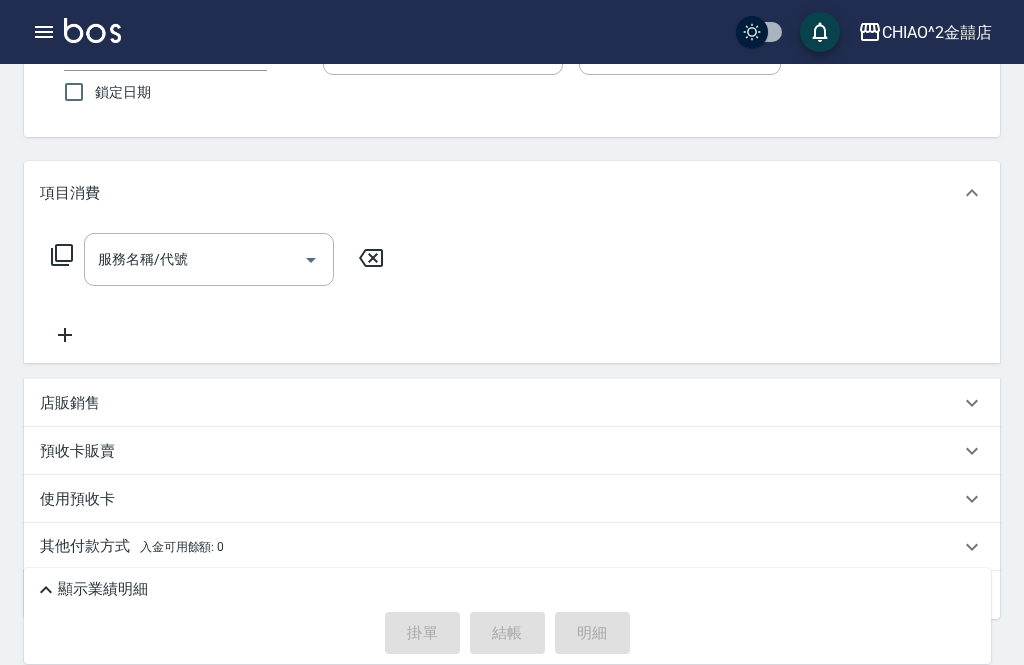 click on "服務名稱/代號" at bounding box center [194, 259] 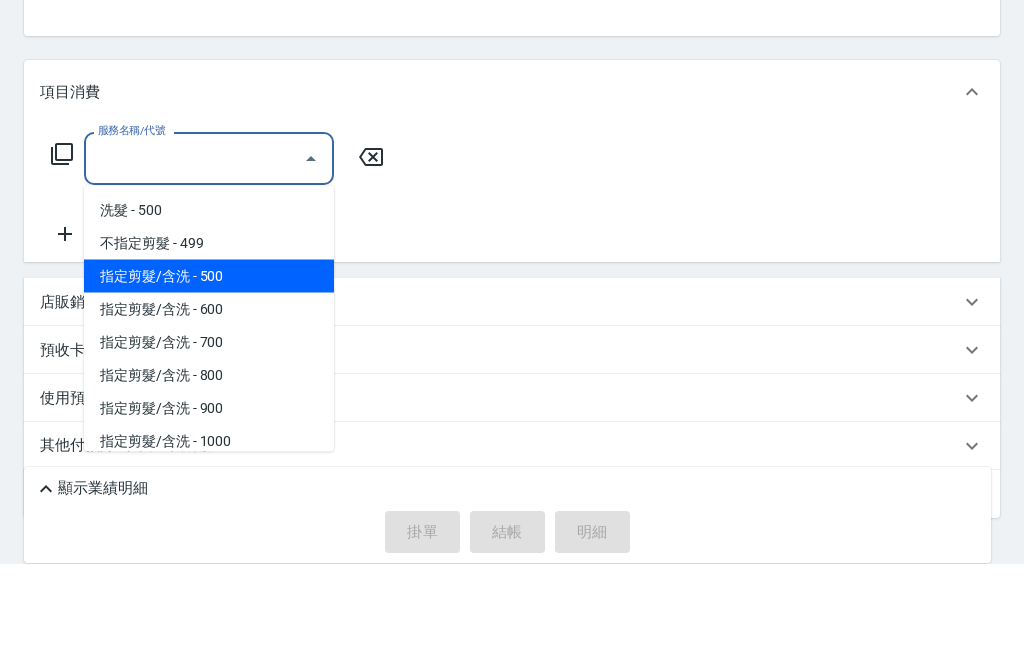 click on "指定剪髮/含洗 - 500" at bounding box center (209, 377) 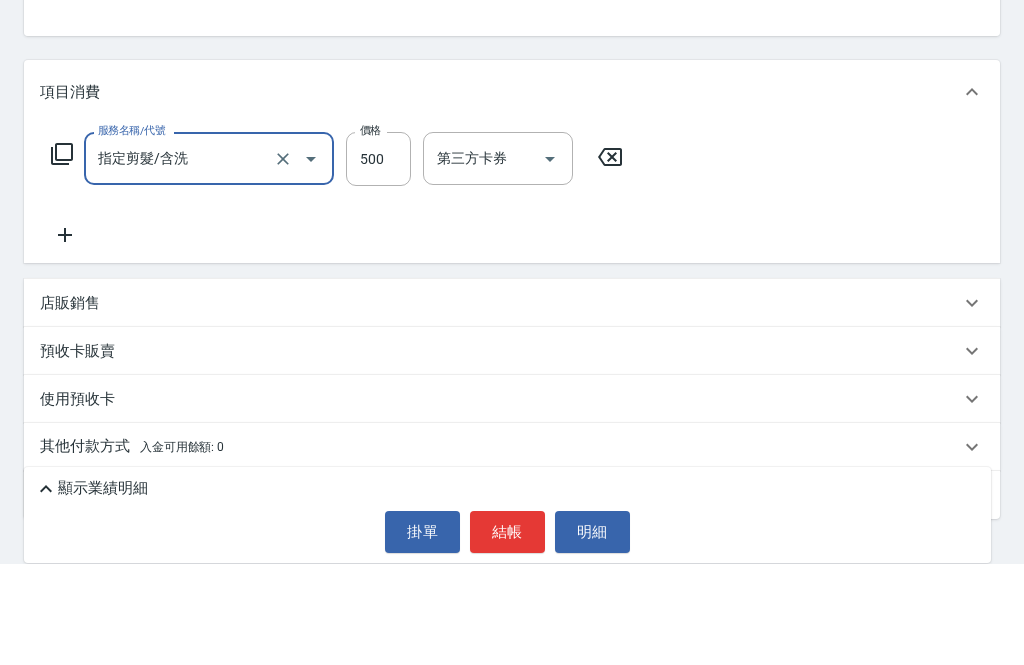 type on "指定剪髮/含洗" 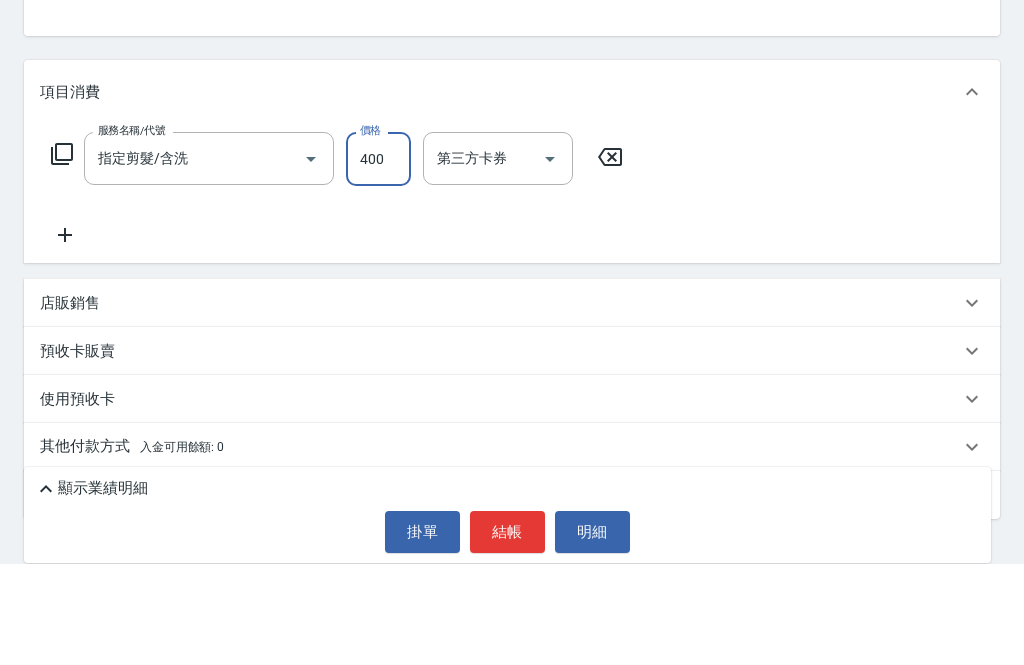 type on "400" 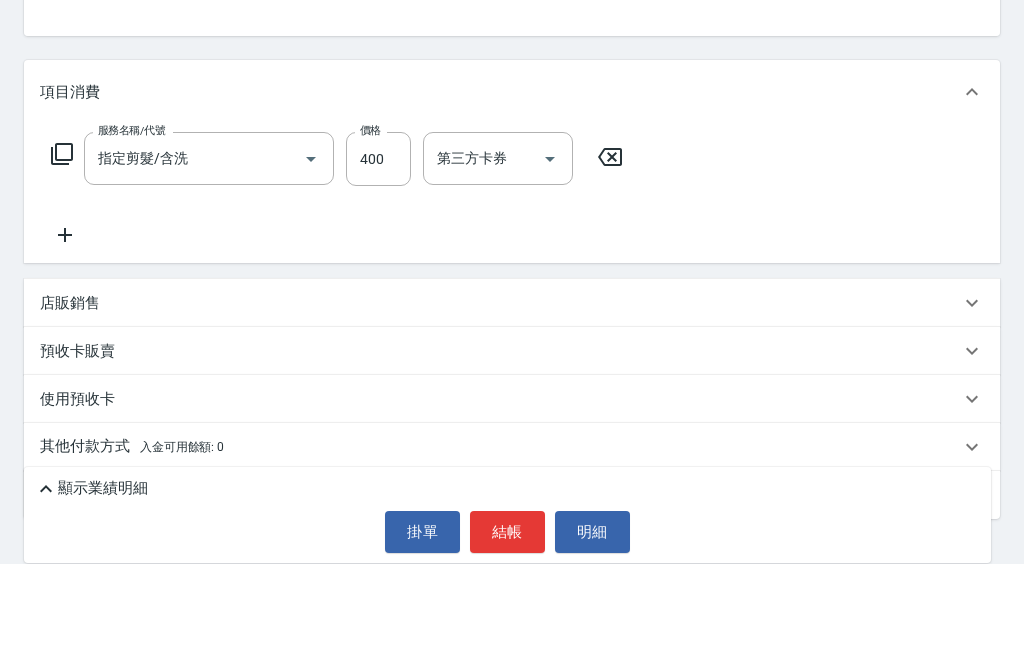 scroll, scrollTop: 164, scrollLeft: 0, axis: vertical 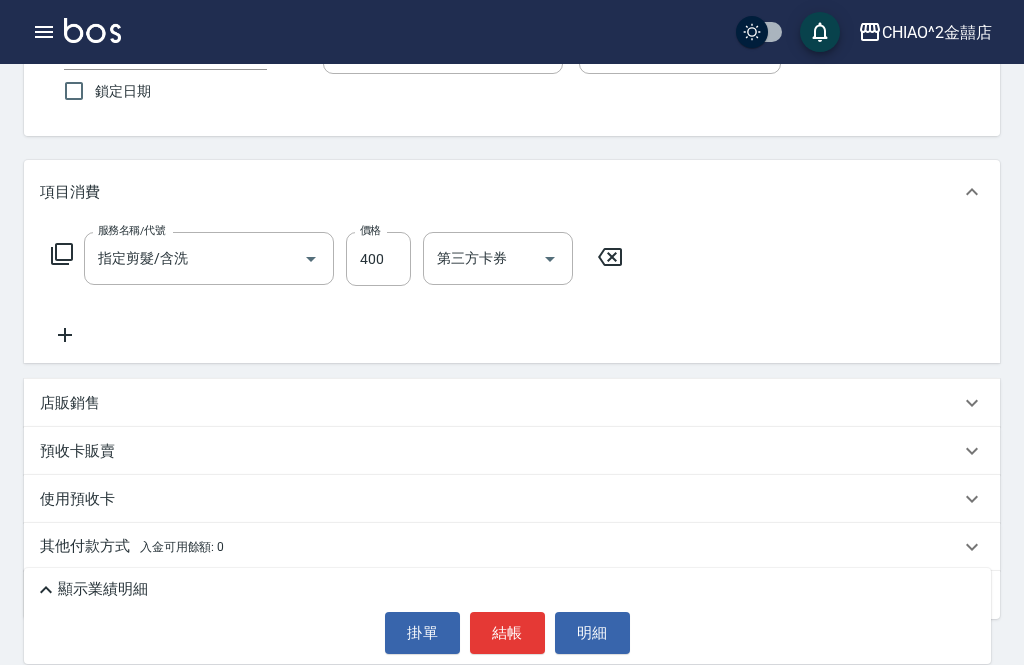 click on "結帳" at bounding box center [507, 633] 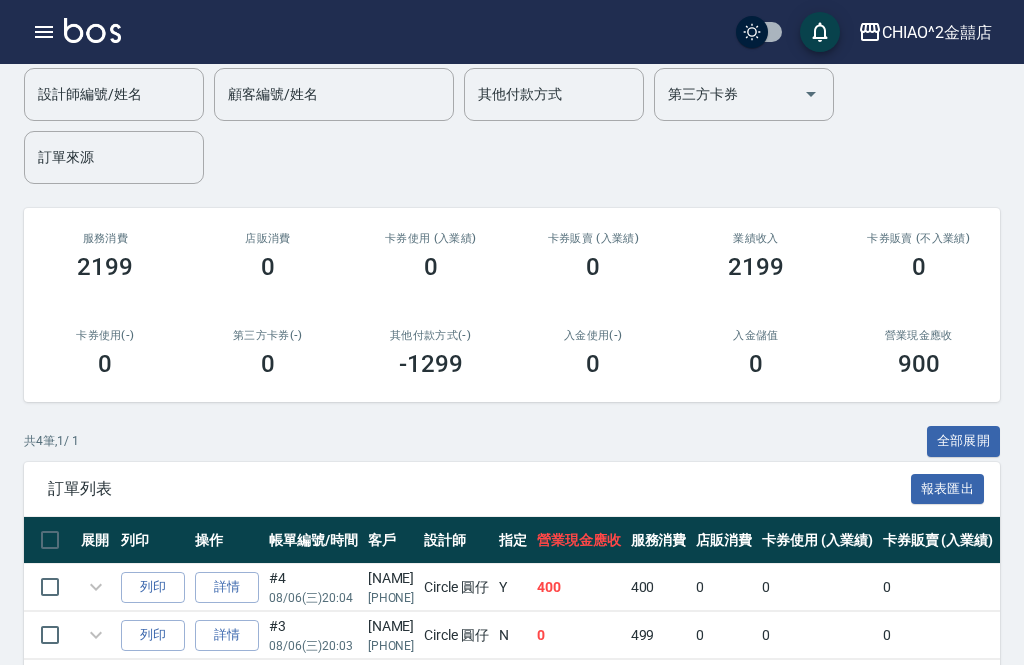scroll, scrollTop: 0, scrollLeft: 0, axis: both 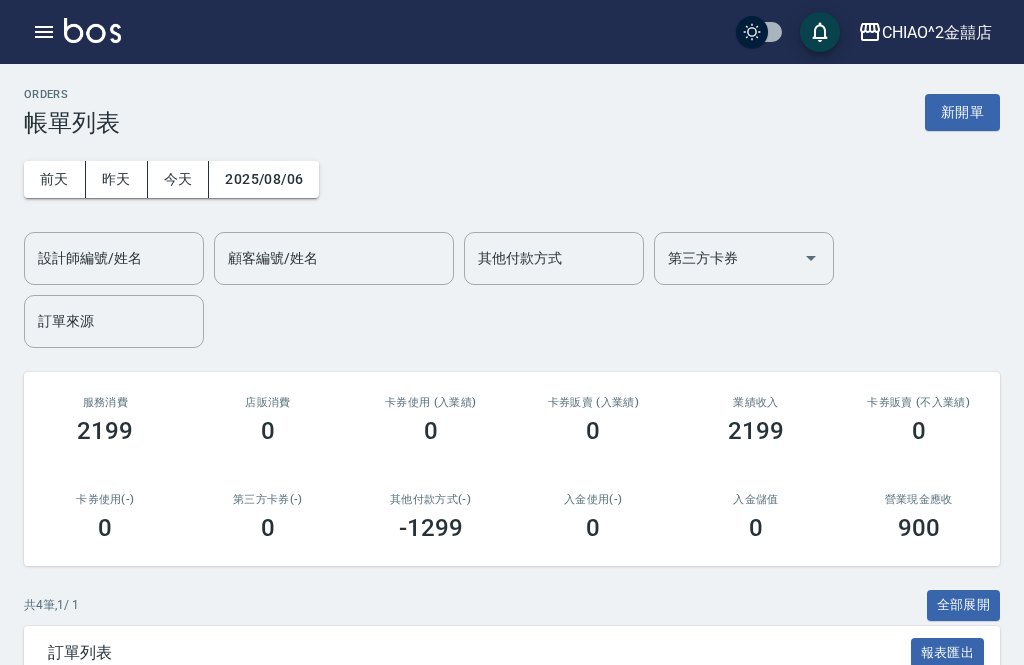 click on "新開單" at bounding box center [962, 112] 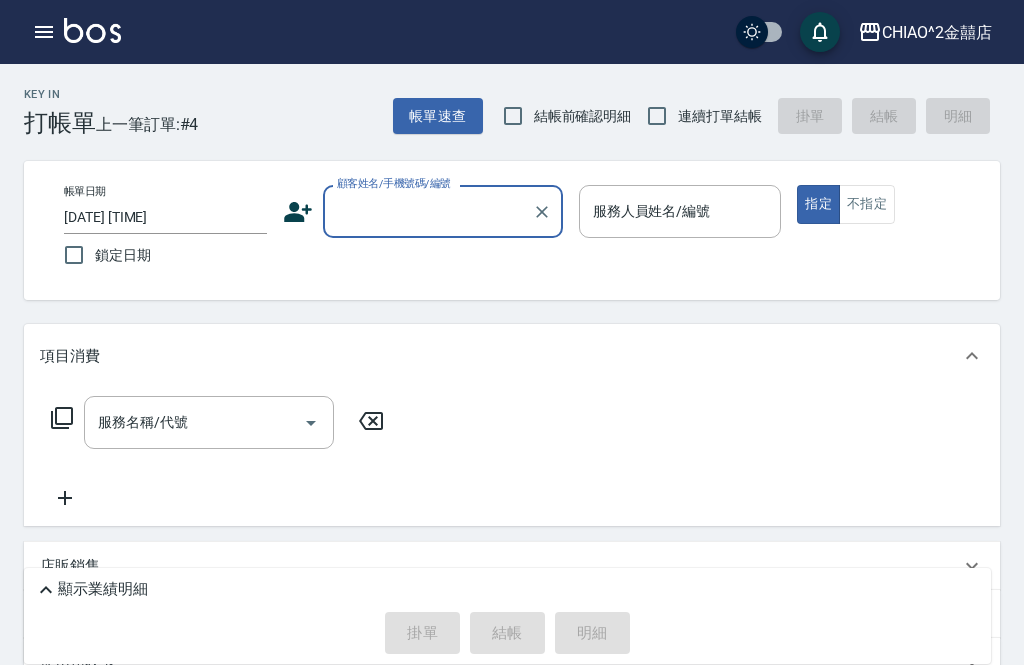 click on "顧客姓名/手機號碼/編號" at bounding box center [428, 211] 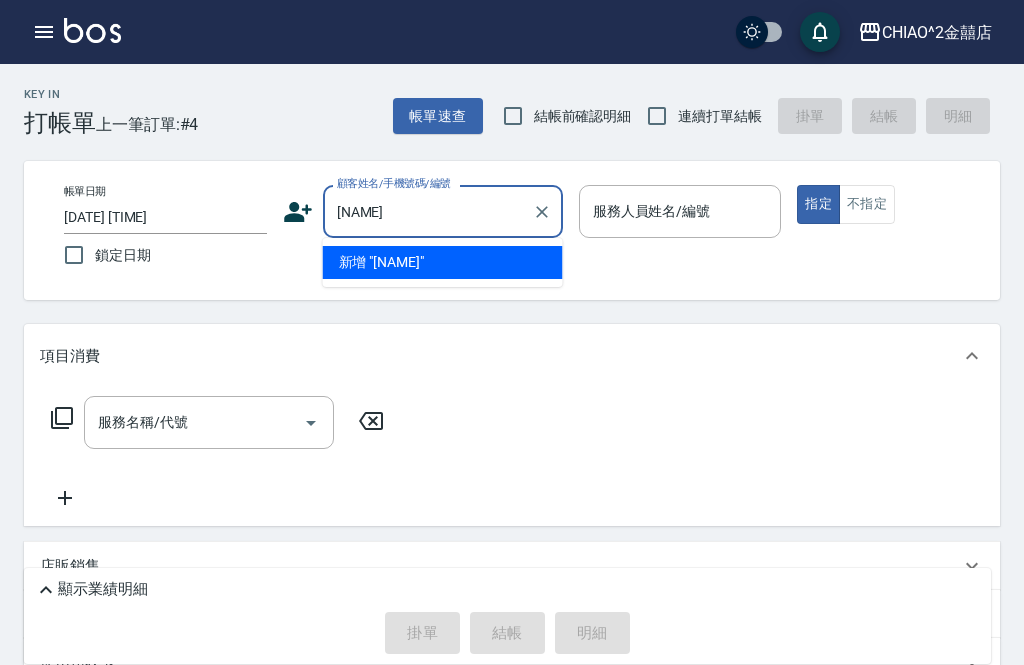 scroll, scrollTop: 0, scrollLeft: 0, axis: both 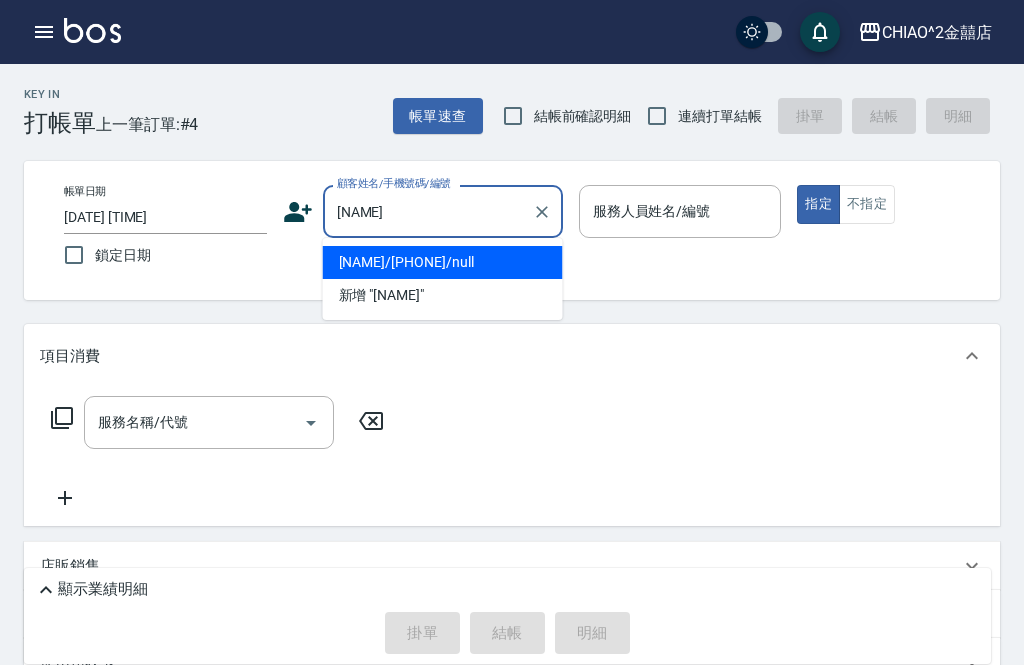 click on "[NAME]/[PHONE]/null" at bounding box center (443, 262) 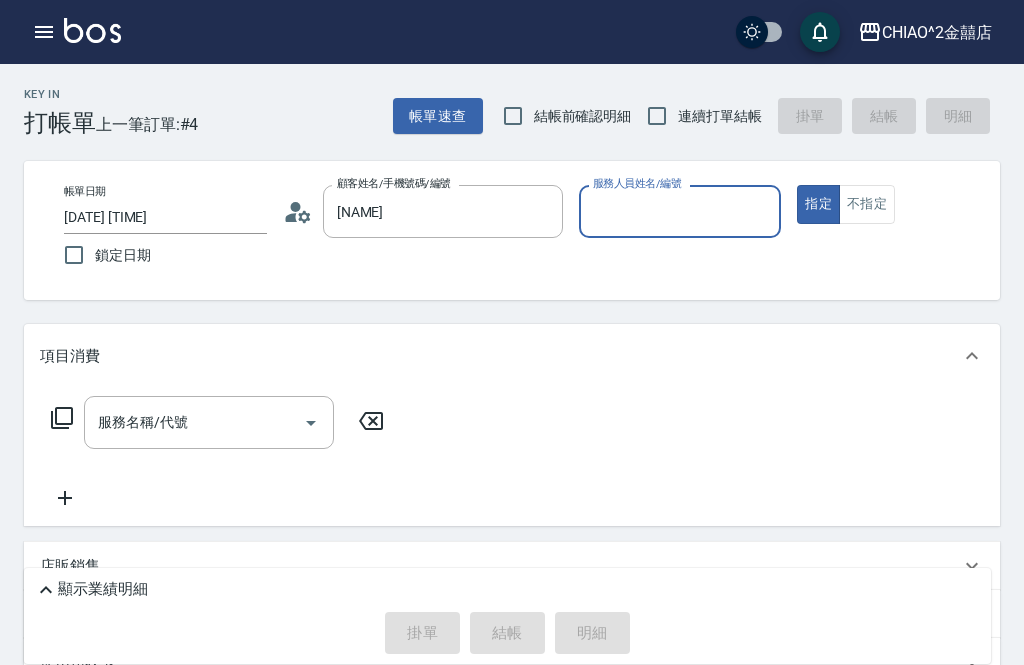 type on "[NAME]/[PHONE]/null" 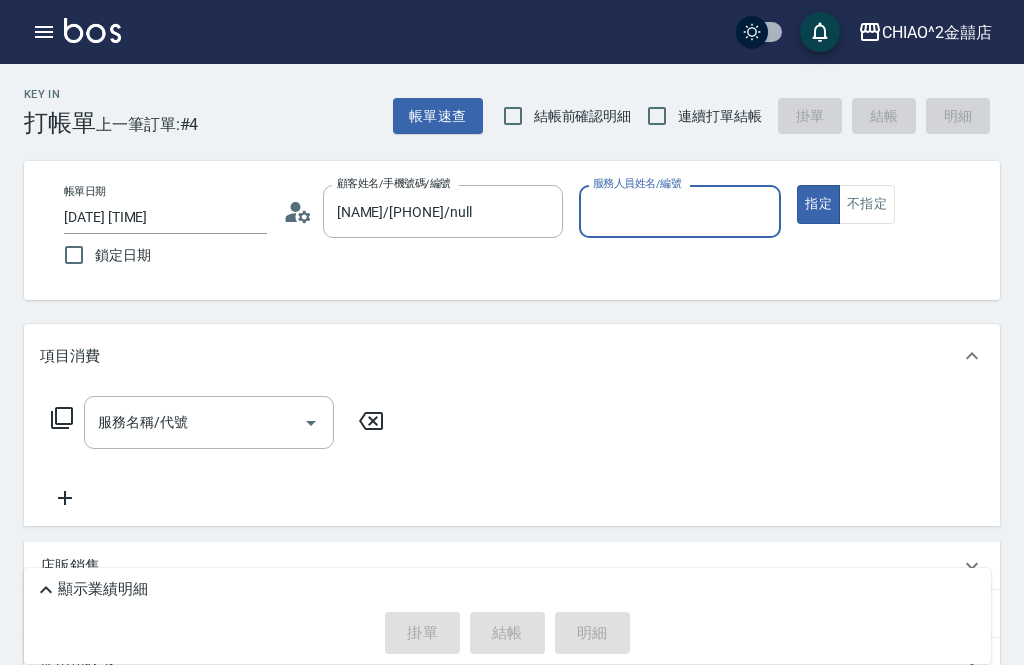 click on "服務人員姓名/編號" at bounding box center [680, 211] 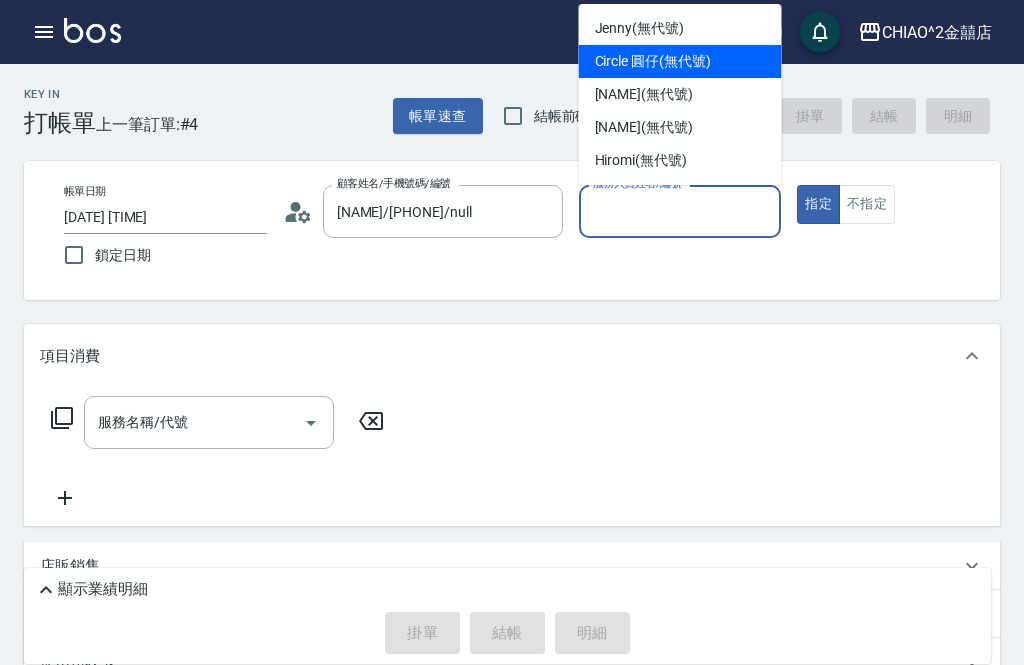 click on "Circle 圓仔 (無代號)" at bounding box center [680, 61] 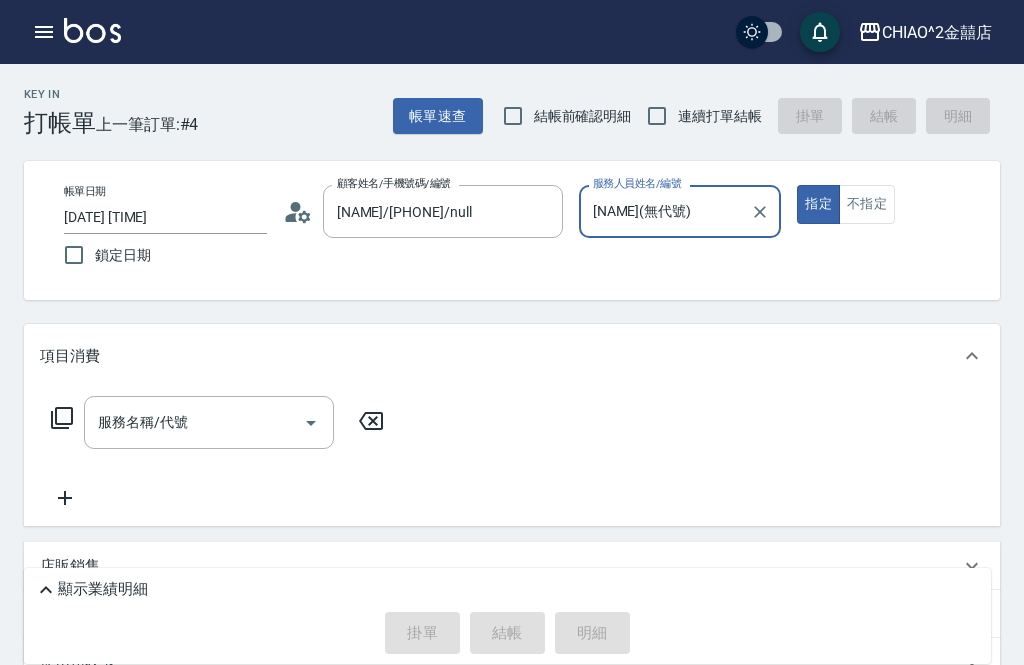 type on "[NAME](無代號)" 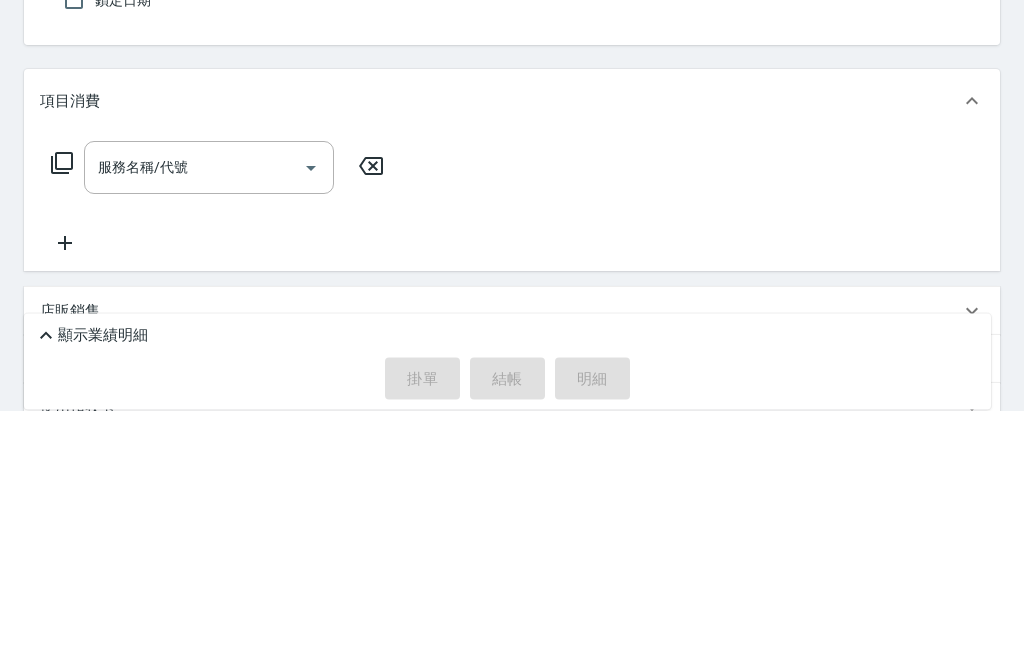 click on "服務名稱/代號" at bounding box center [194, 422] 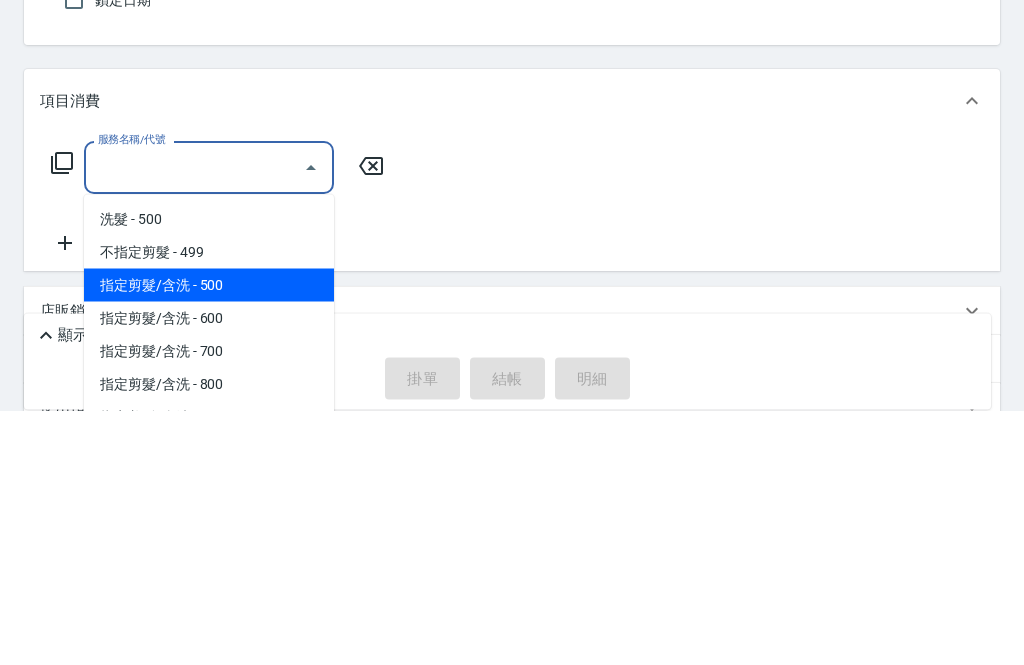 click on "指定剪髮/含洗 - 500" at bounding box center (209, 540) 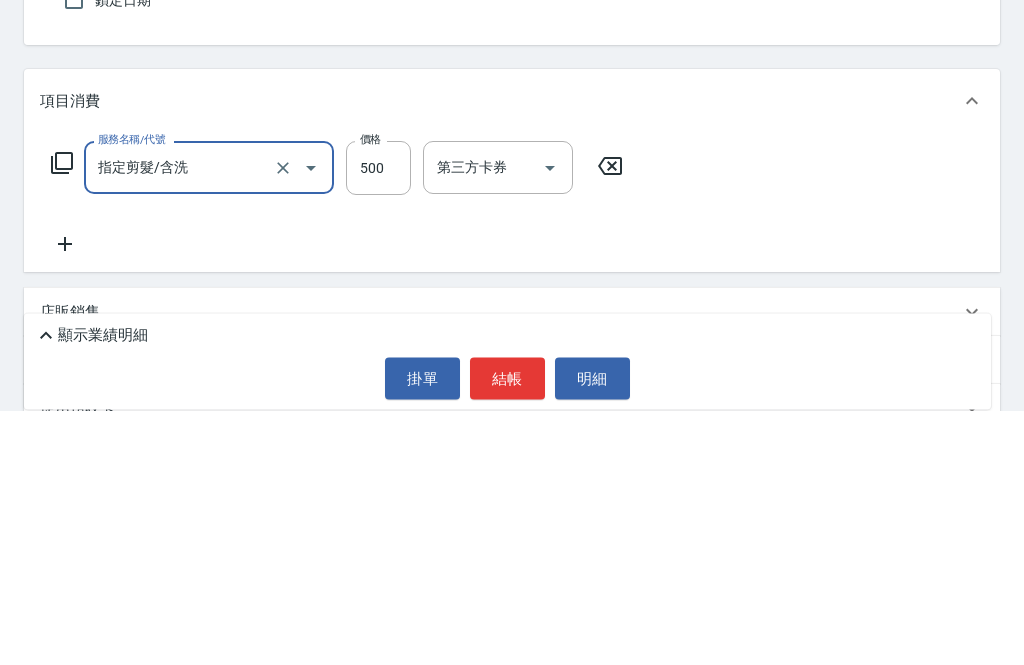 type on "指定剪髮/含洗" 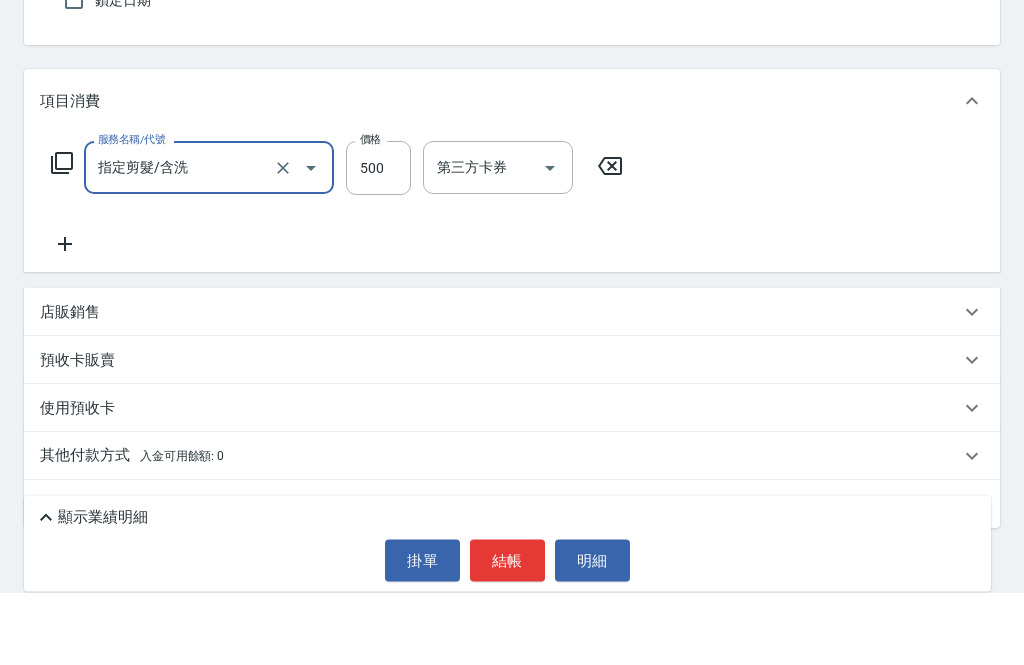 scroll, scrollTop: 228, scrollLeft: 0, axis: vertical 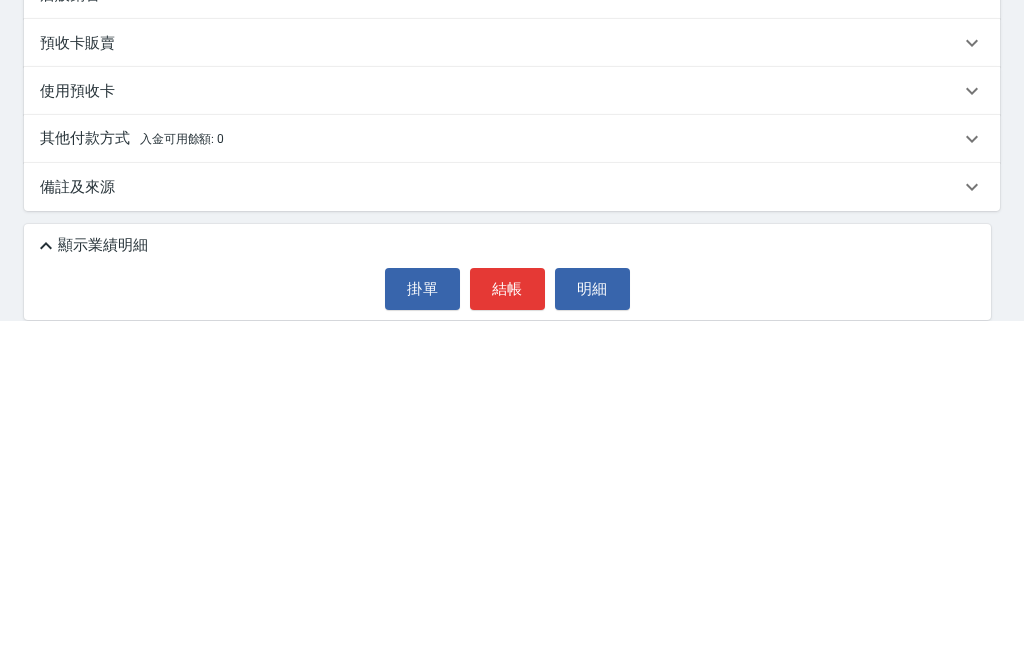 click on "結帳" at bounding box center (507, 633) 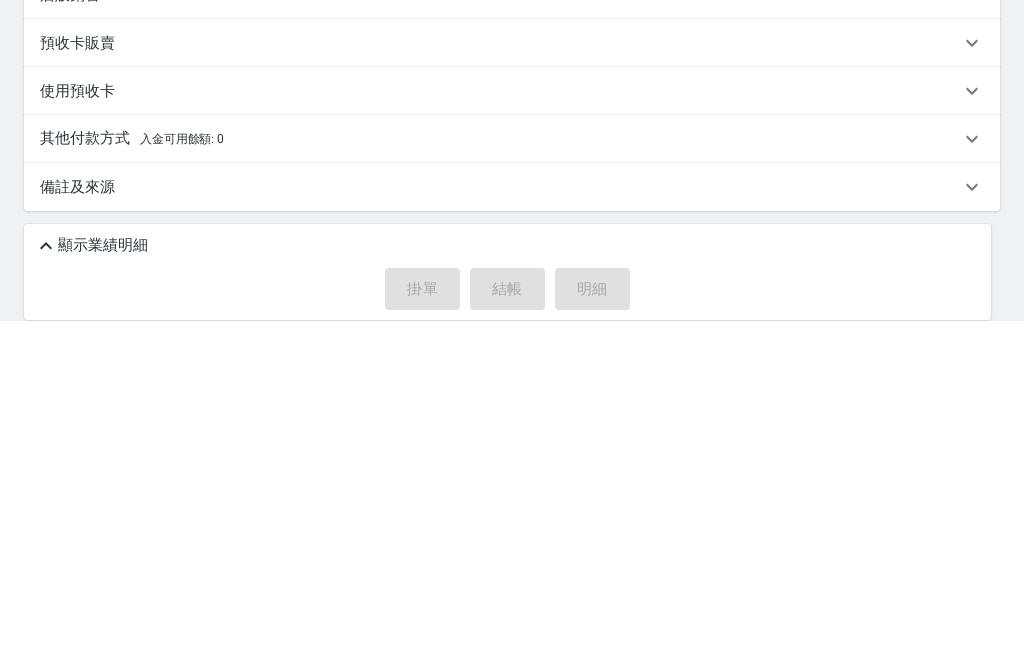 scroll, scrollTop: 164, scrollLeft: 0, axis: vertical 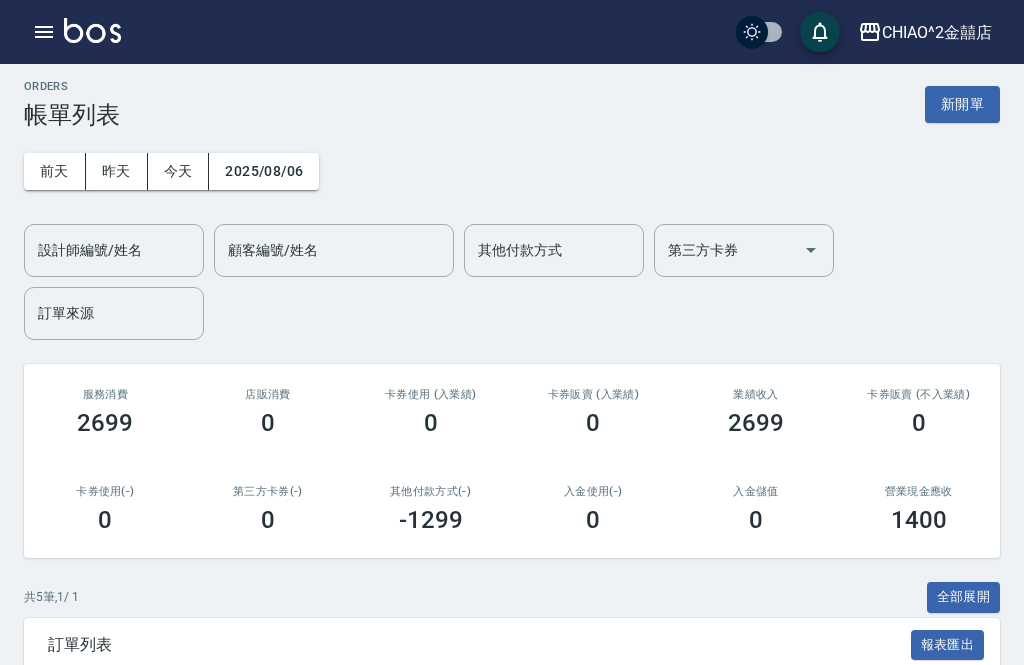 click 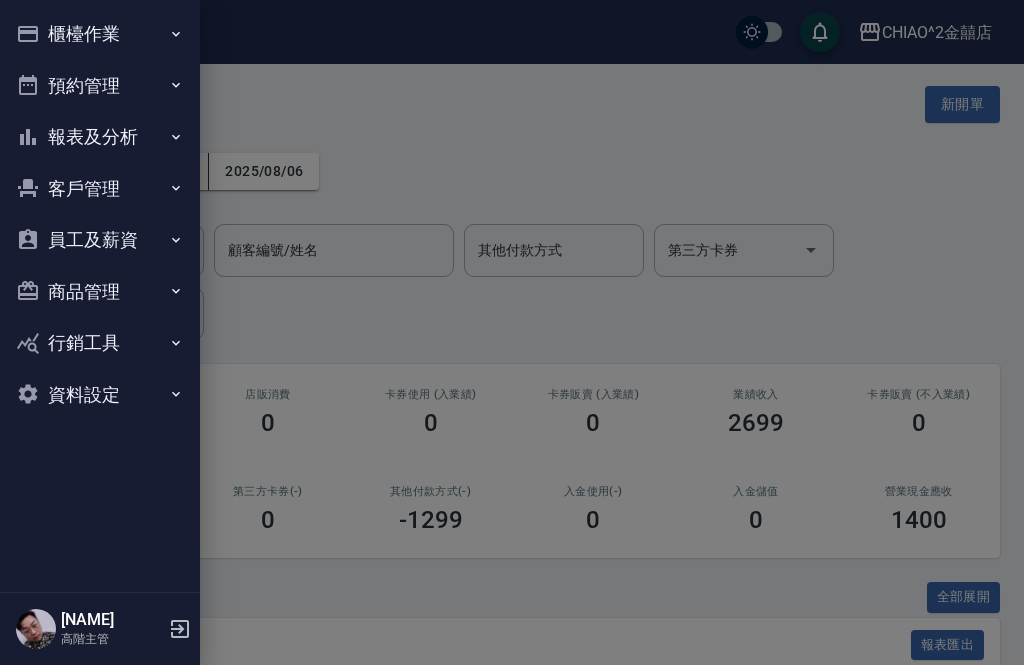 click on "報表及分析" at bounding box center [100, 137] 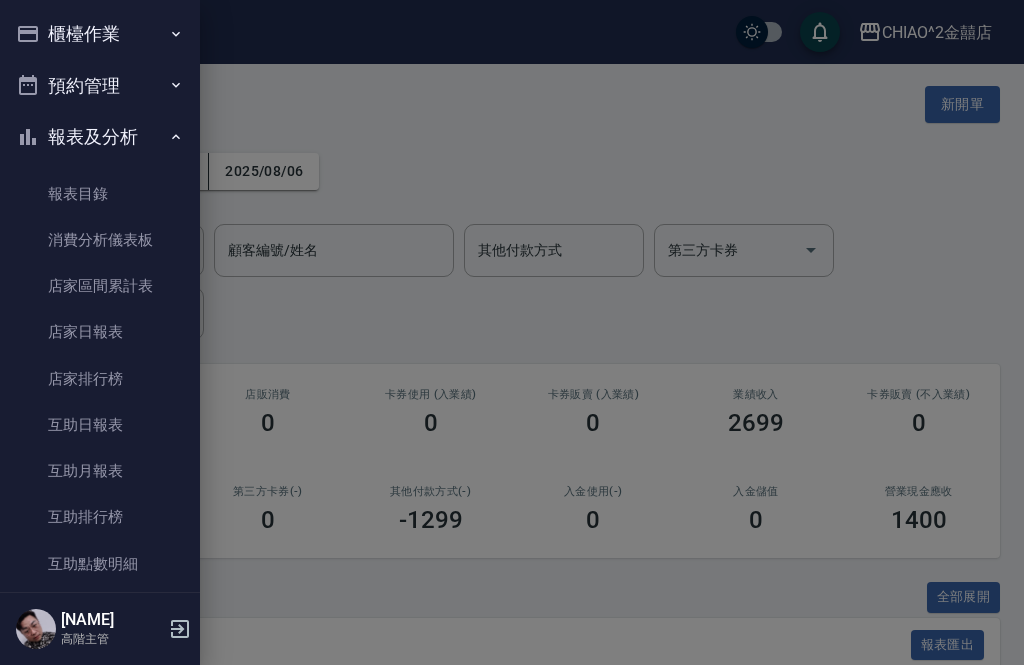click on "櫃檯作業" at bounding box center (100, 34) 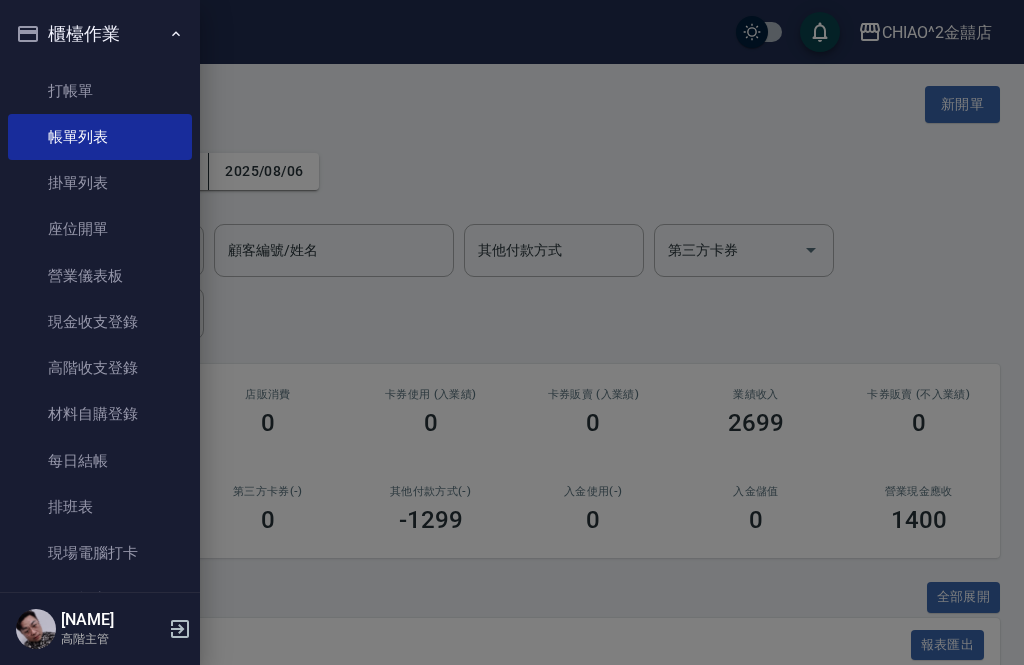 click on "打帳單" at bounding box center (100, 91) 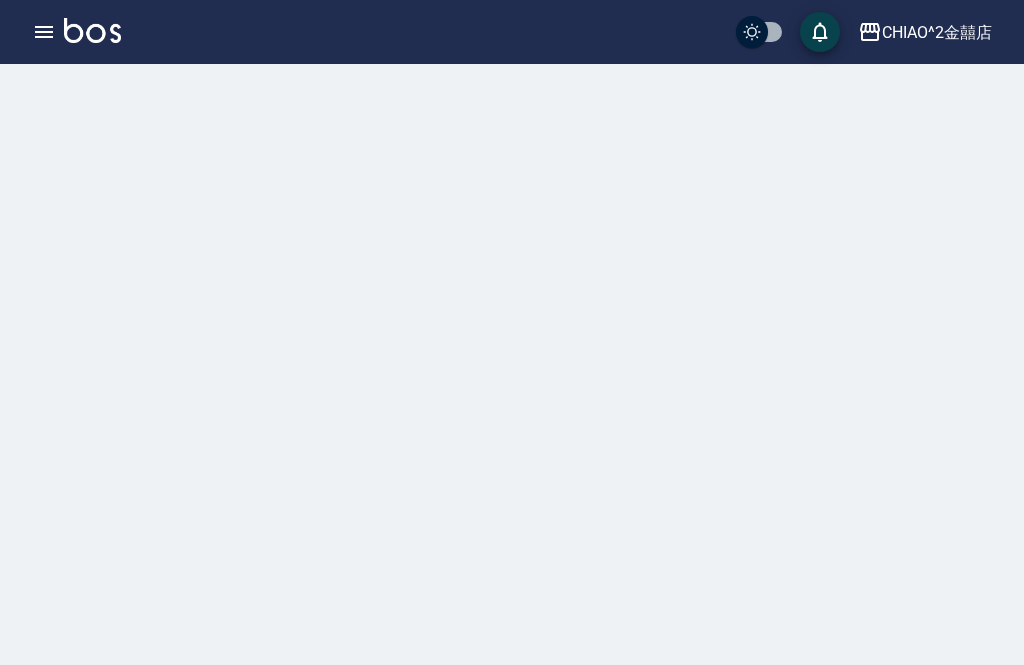 scroll, scrollTop: 0, scrollLeft: 0, axis: both 